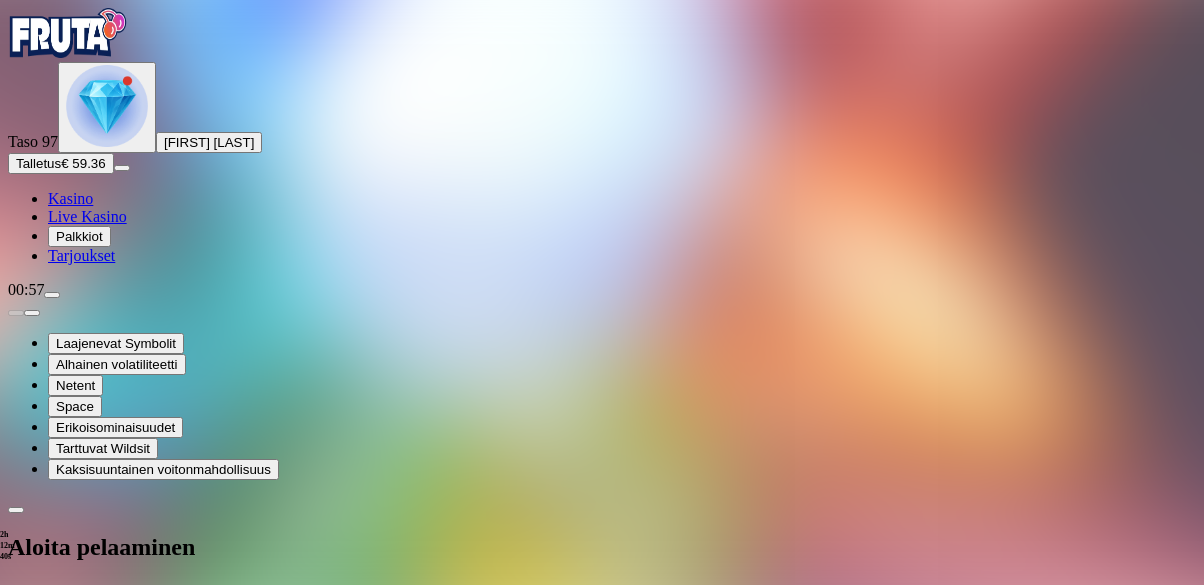 scroll, scrollTop: 0, scrollLeft: 0, axis: both 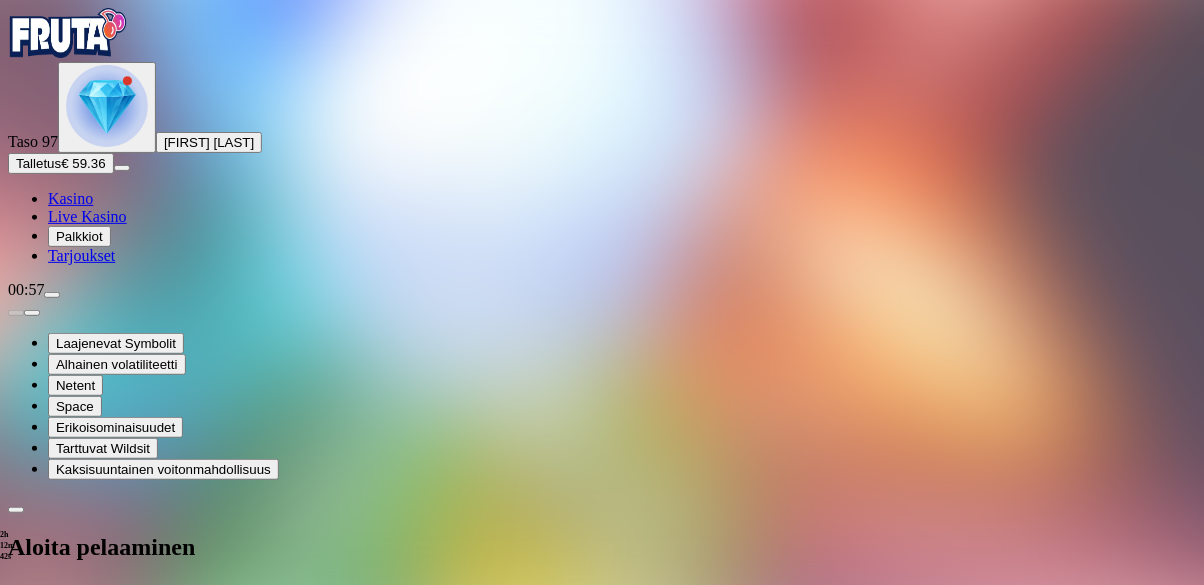 click on "€50" at bounding box center (210, 1880) 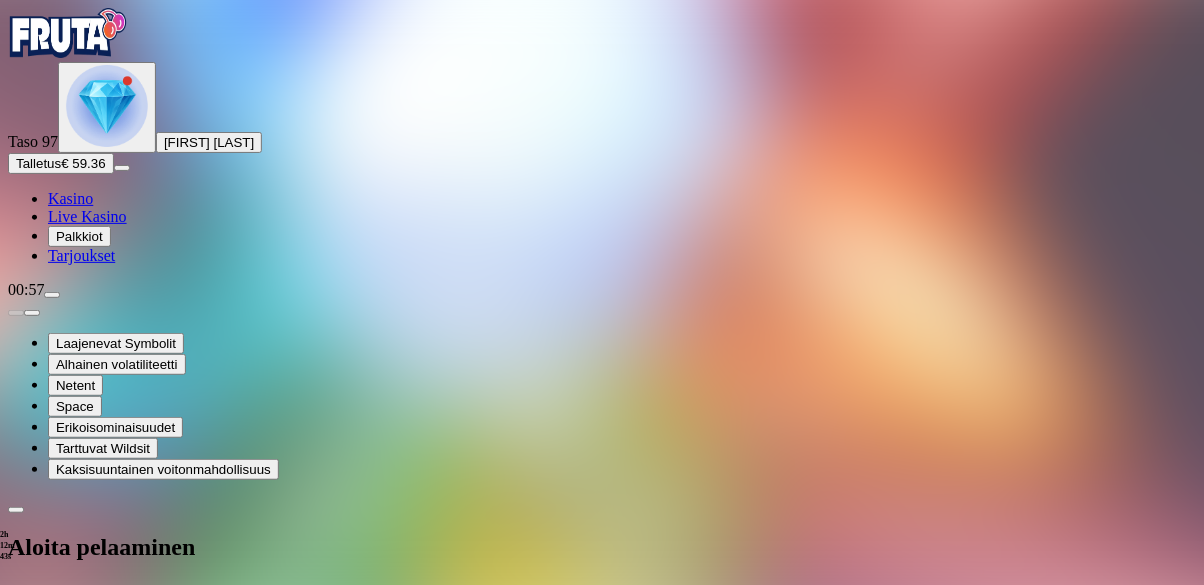 click on "TALLETA JA PELAA" at bounding box center [76, 2045] 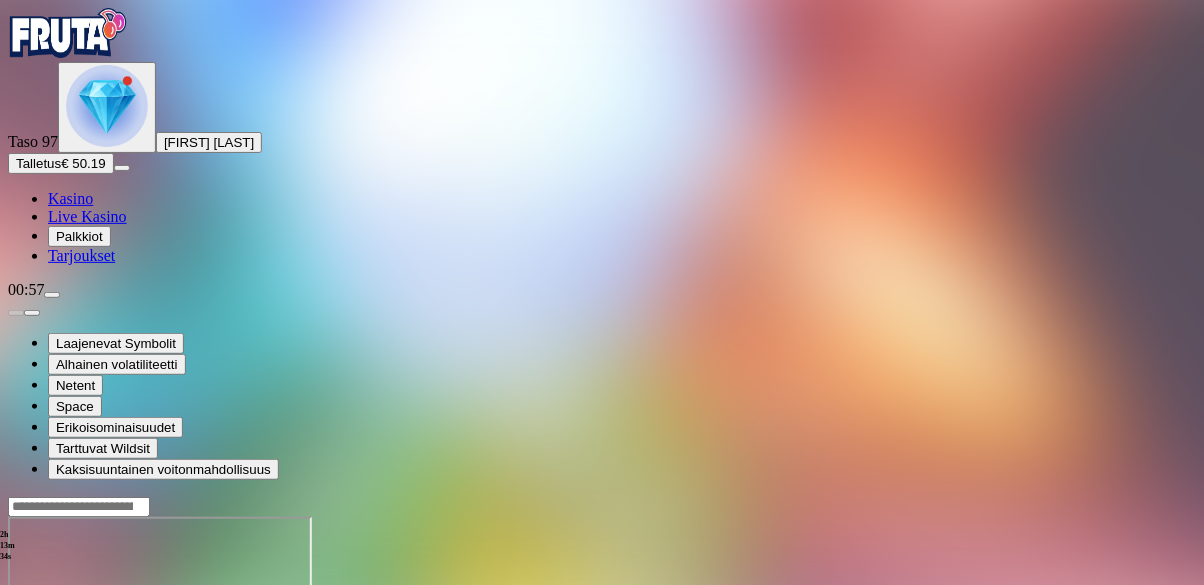 click at bounding box center (16, 689) 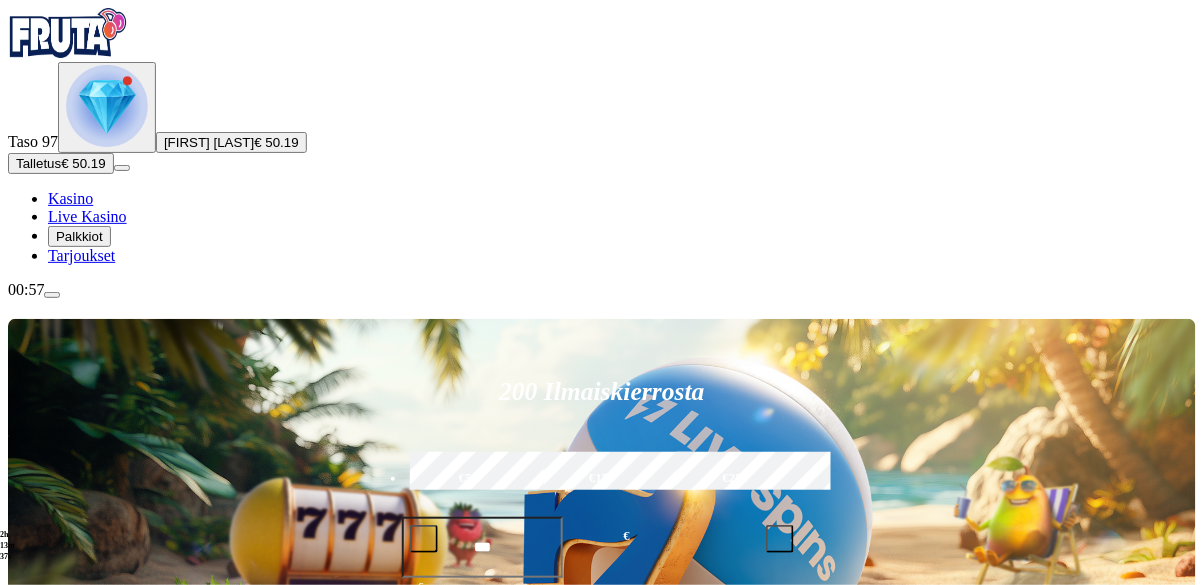 click on "Pelaa nyt" at bounding box center (77, 1215) 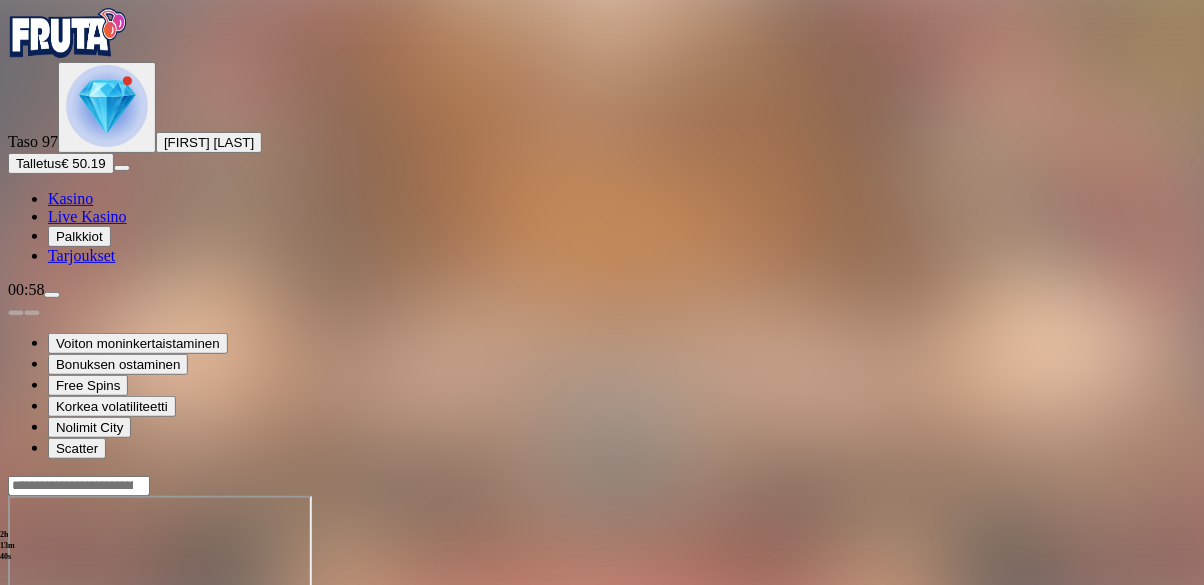 click at bounding box center [602, 663] 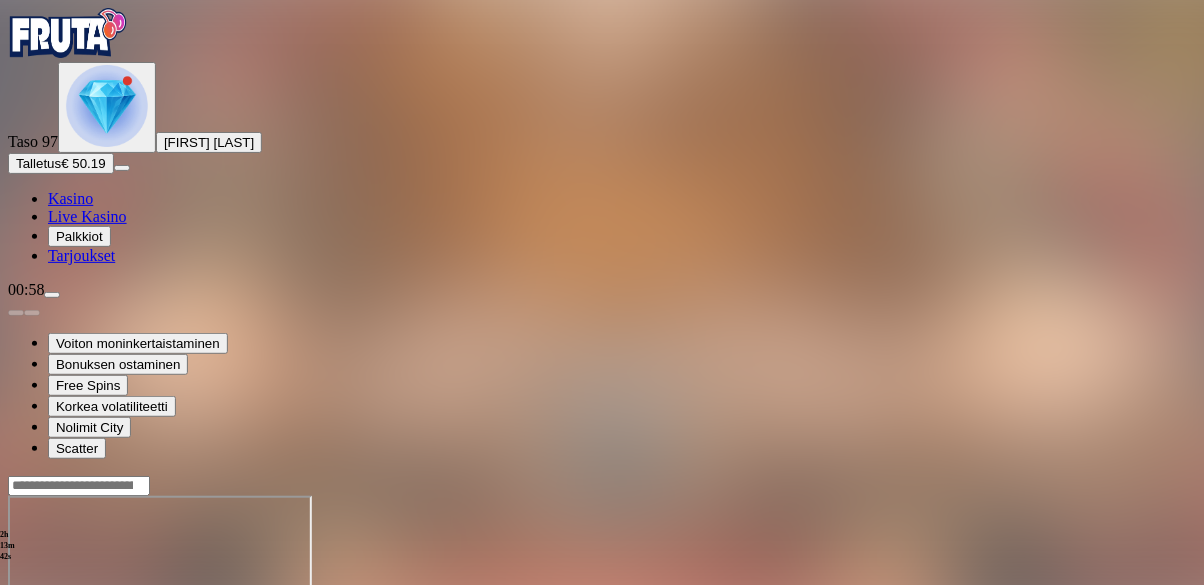 click at bounding box center (16, 668) 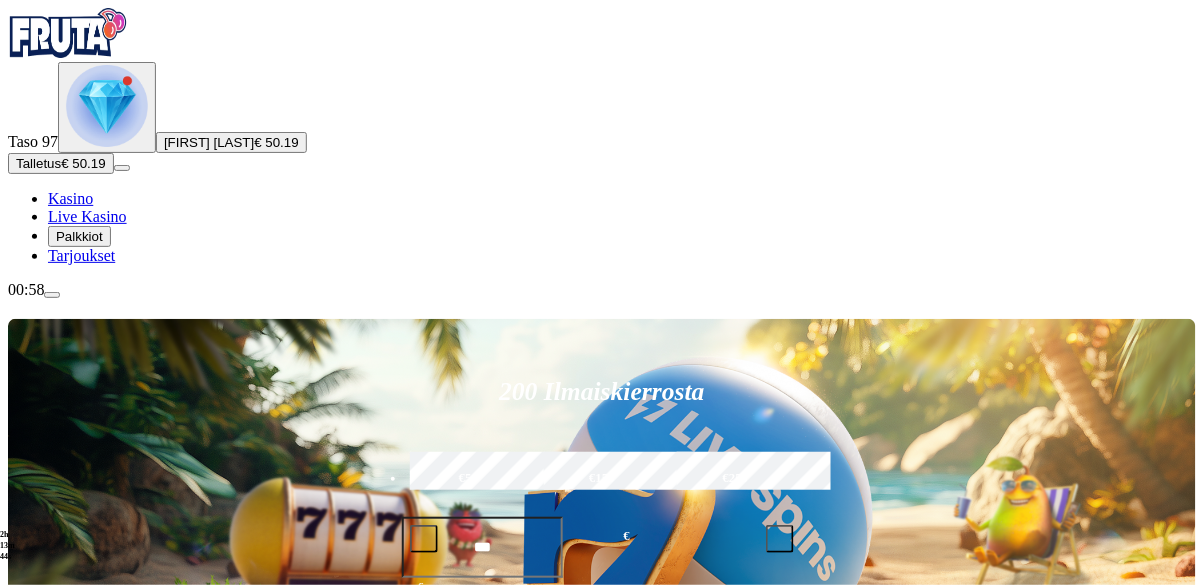 click on "Pelaa nyt" at bounding box center [77, 1311] 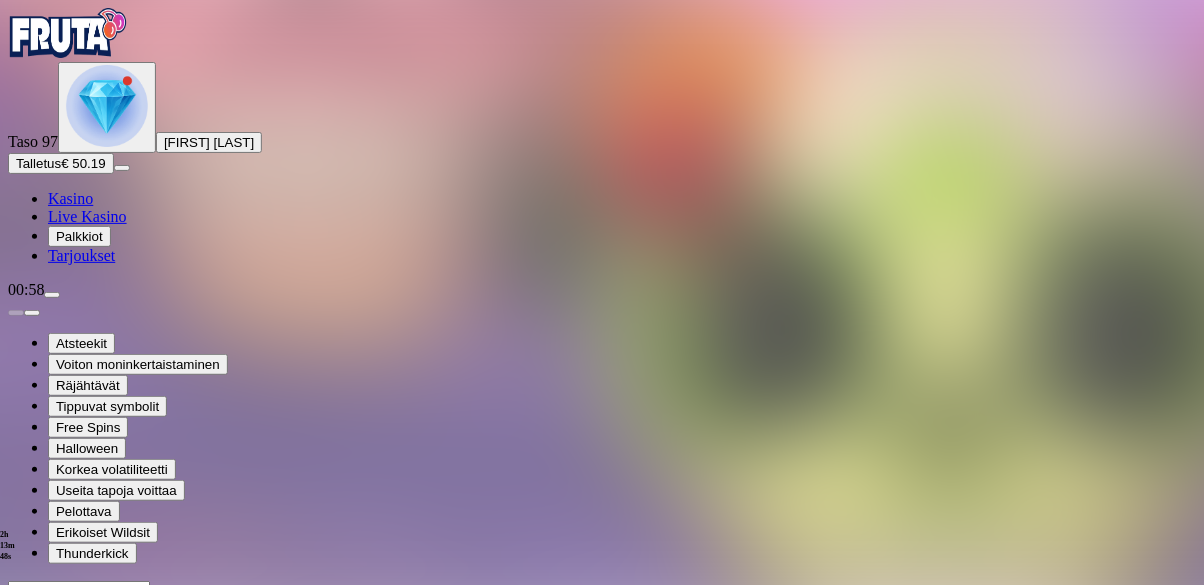 click at bounding box center (16, 773) 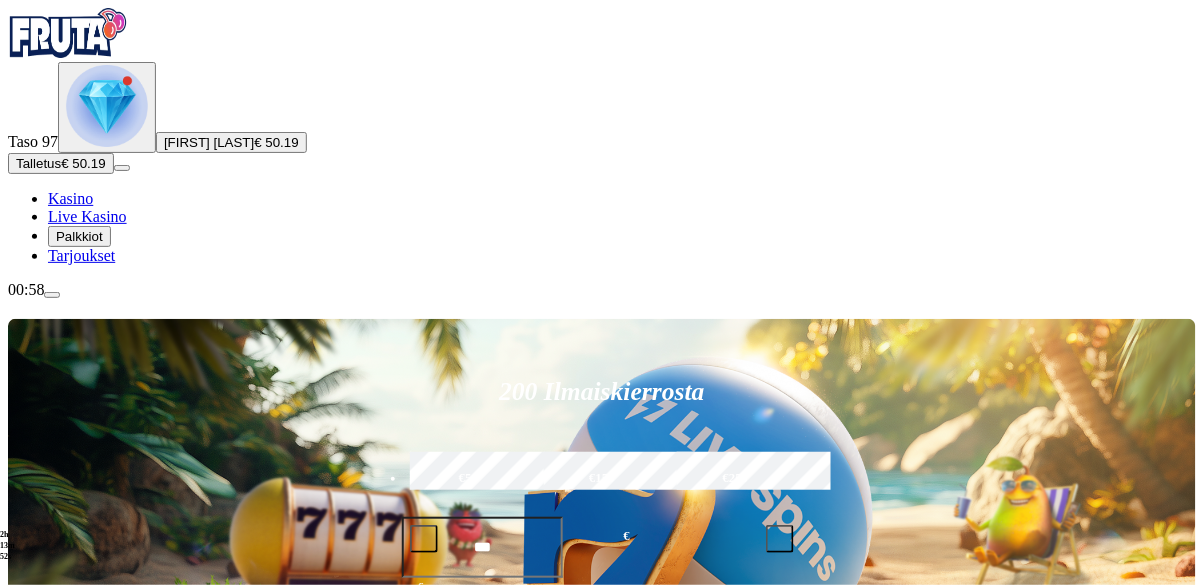 click at bounding box center (48, 1034) 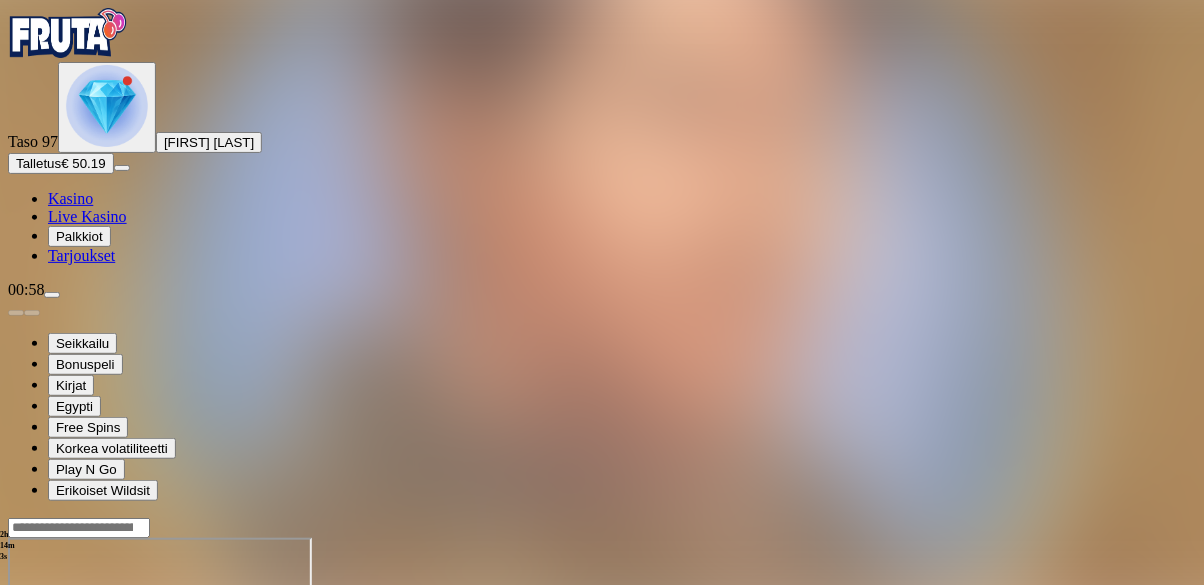 click at bounding box center (48, 710) 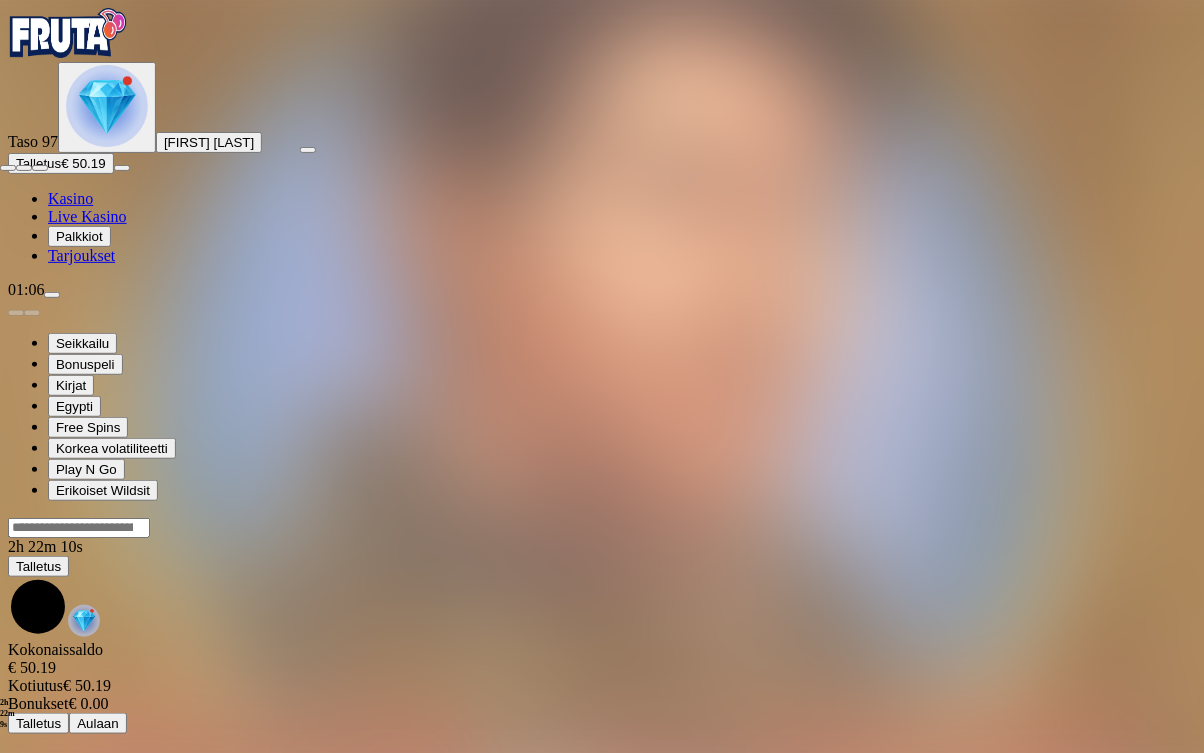 click at bounding box center (8, 168) 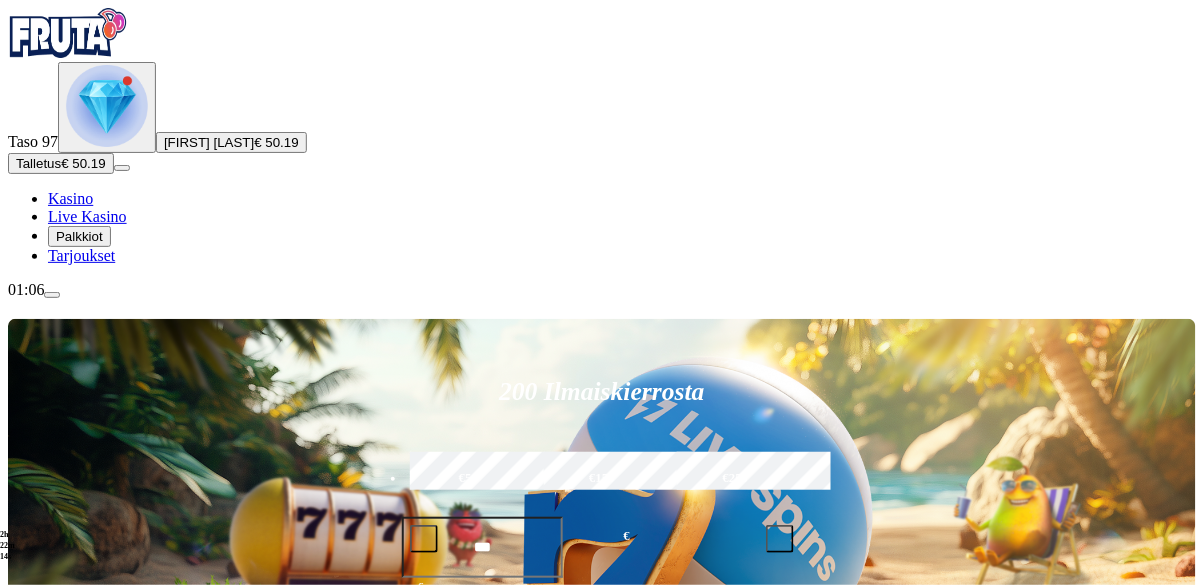 click on "Pelaa nyt" at bounding box center (77, 1215) 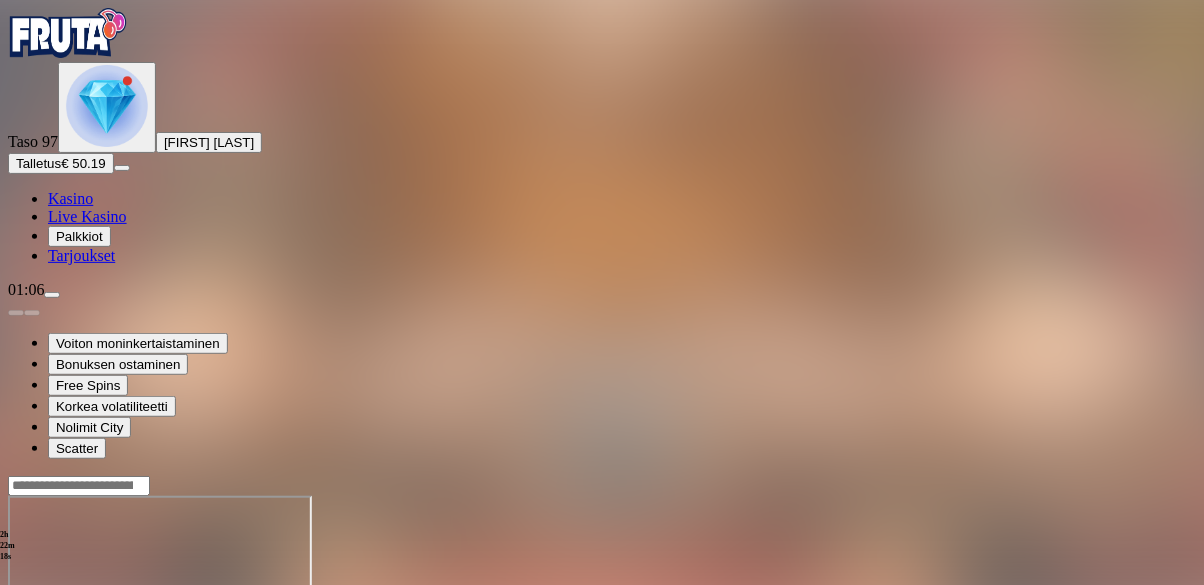 click at bounding box center [602, 485] 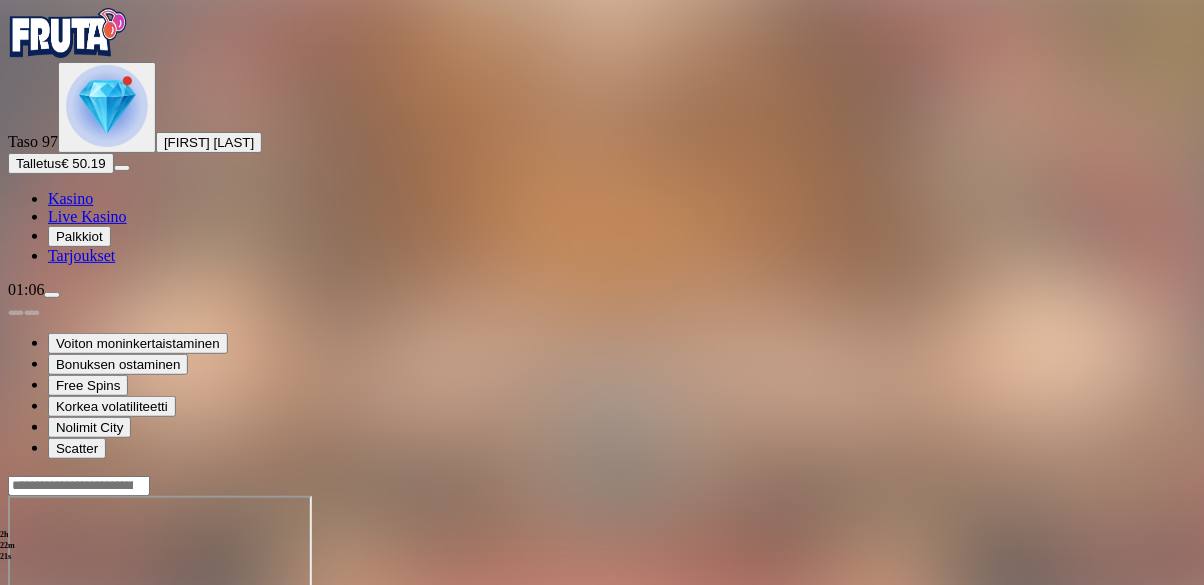 click at bounding box center [16, 668] 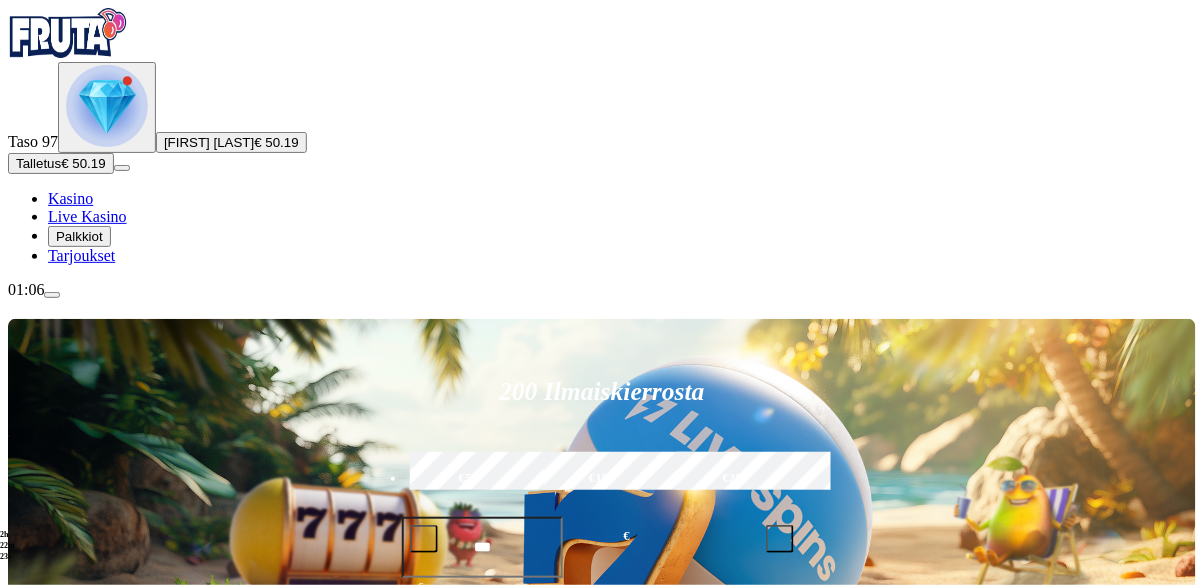 click on "Pelaa nyt" at bounding box center (77, 1120) 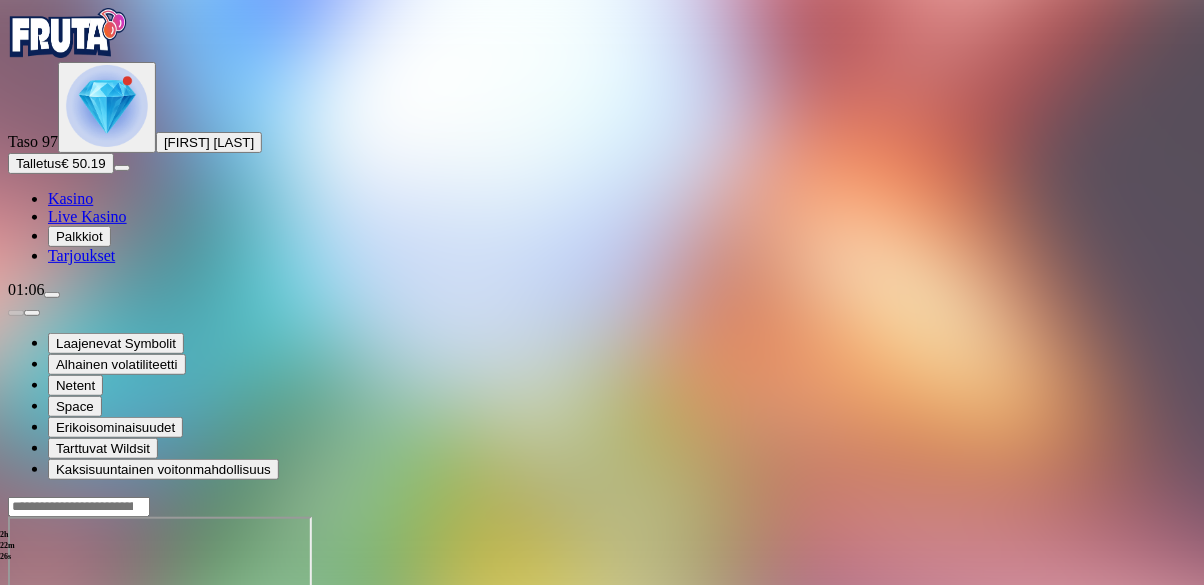 click at bounding box center [48, 689] 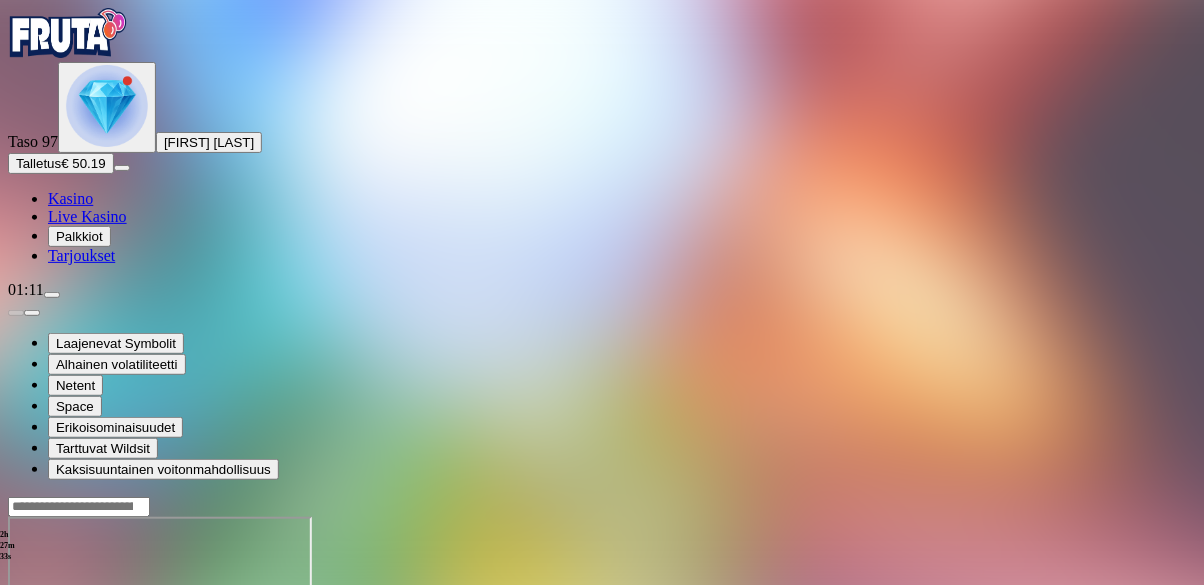 click on "Talletus" at bounding box center (38, 163) 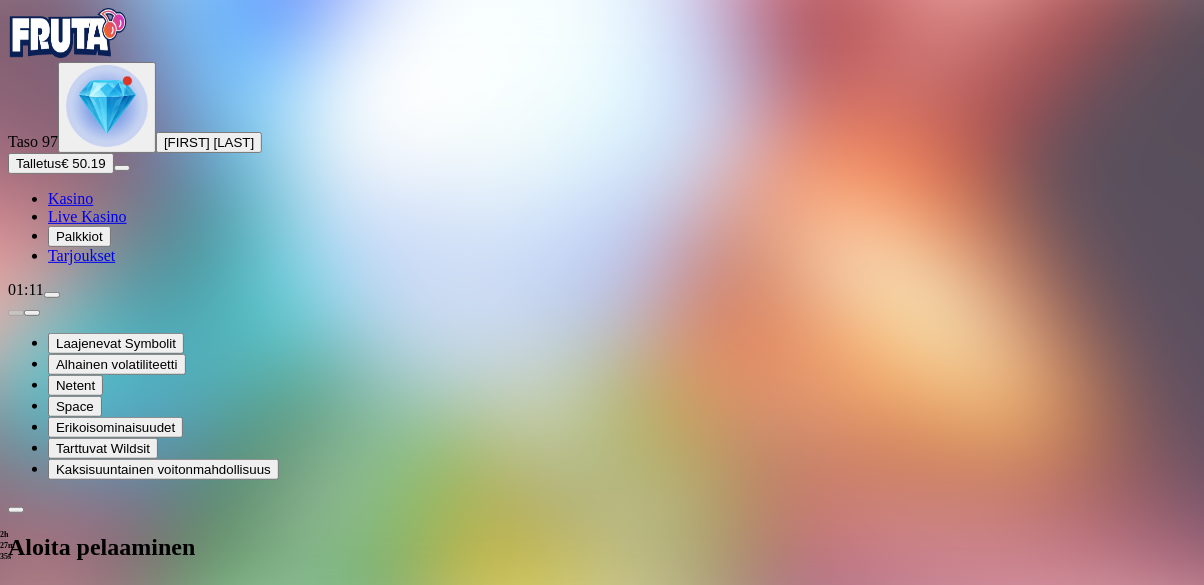 click on "***" at bounding box center [79, 2007] 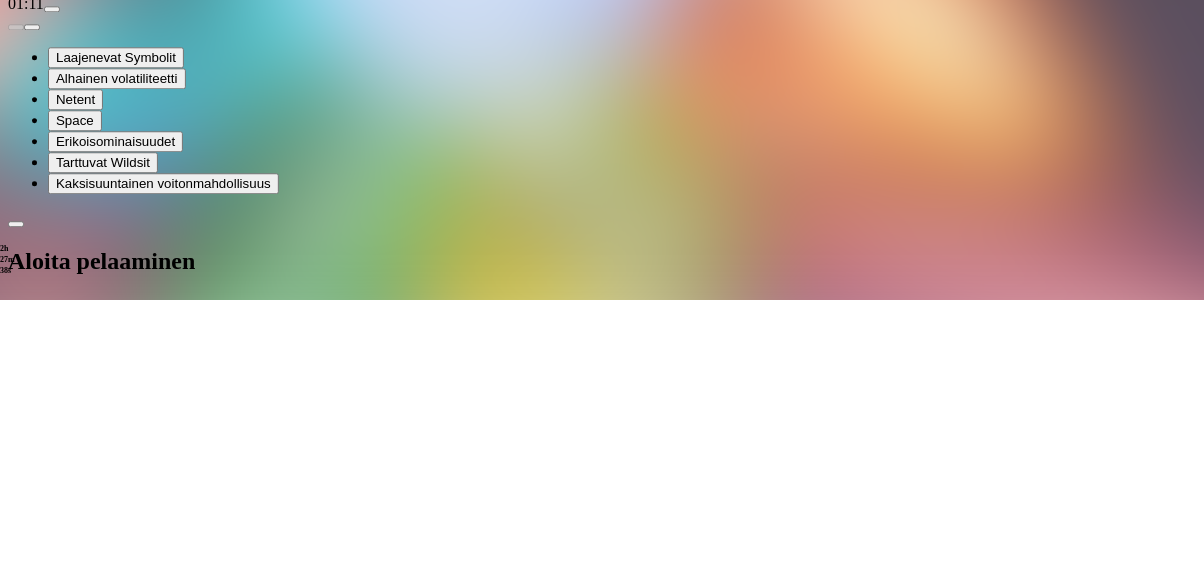 type on "*" 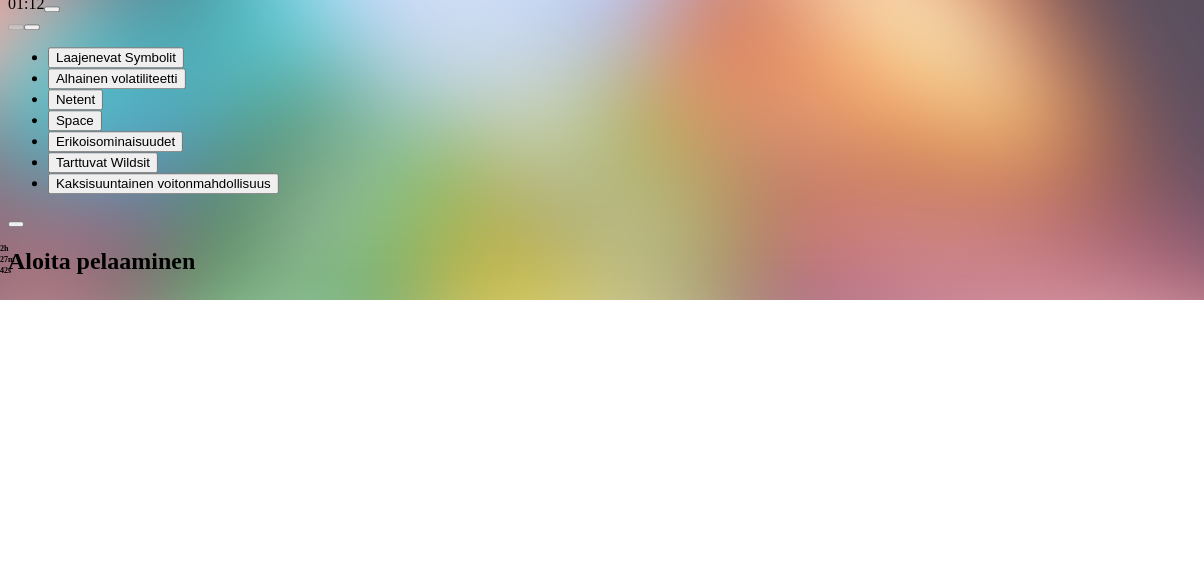 scroll, scrollTop: 39, scrollLeft: 0, axis: vertical 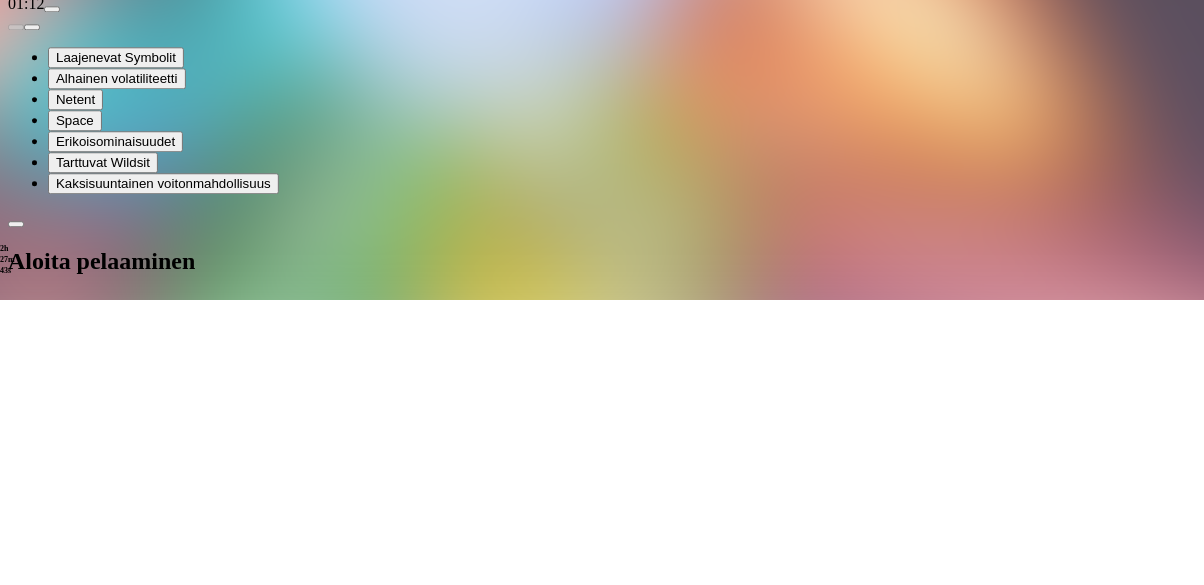 type on "***" 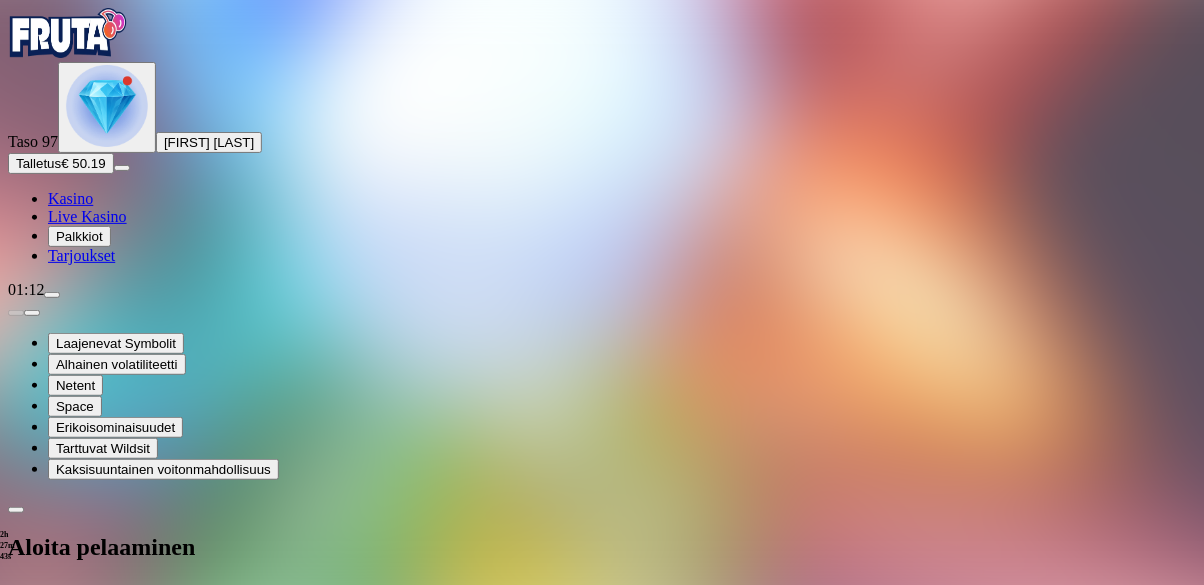 scroll, scrollTop: 0, scrollLeft: 0, axis: both 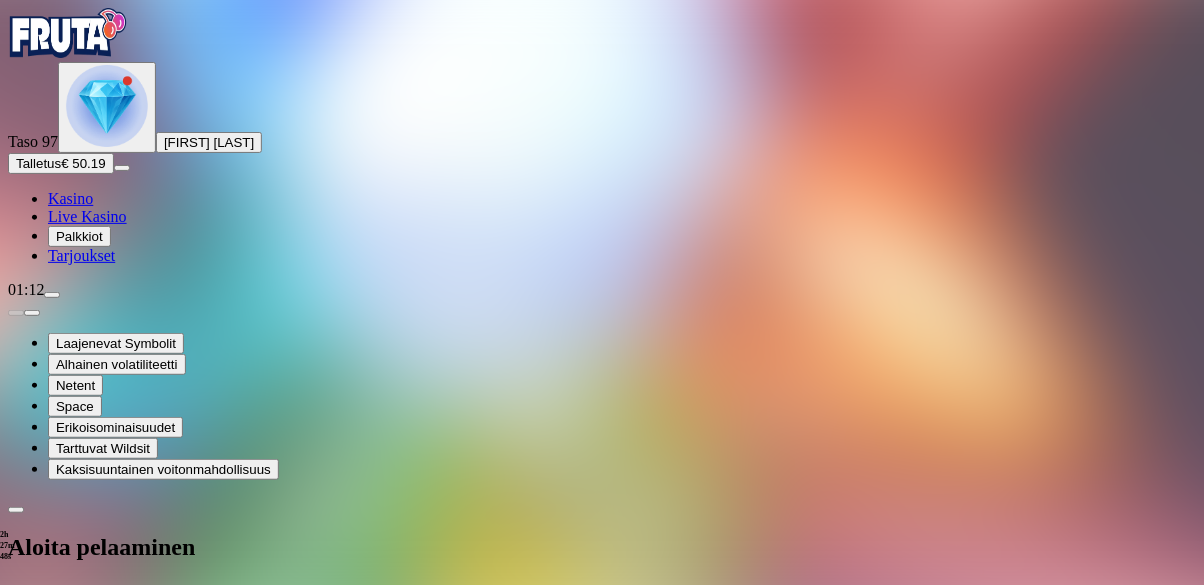 click at bounding box center (602, 757) 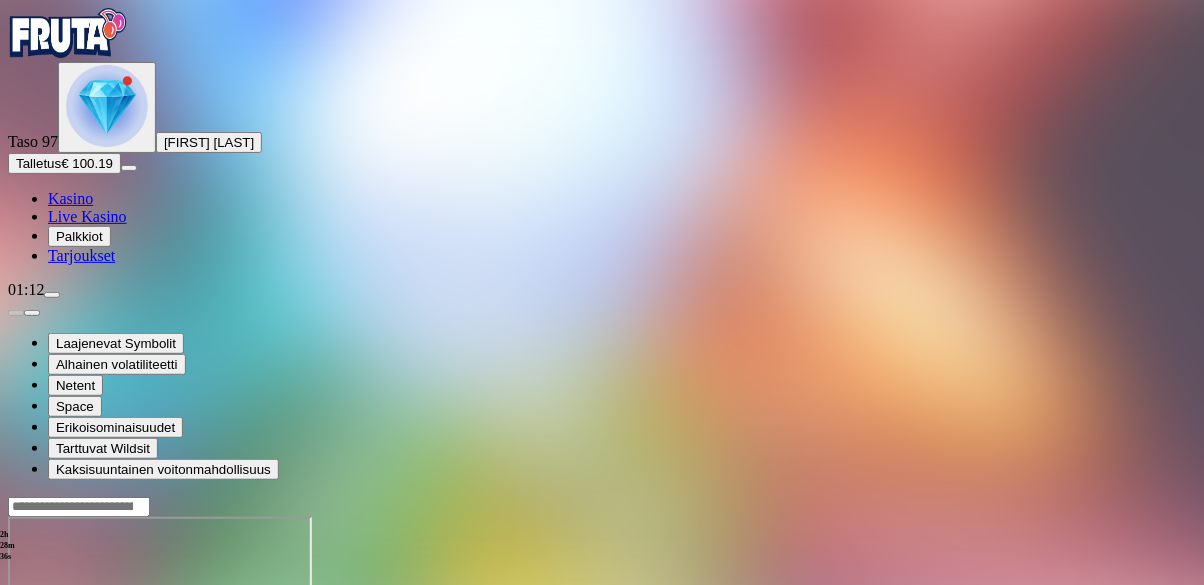click at bounding box center (16, 689) 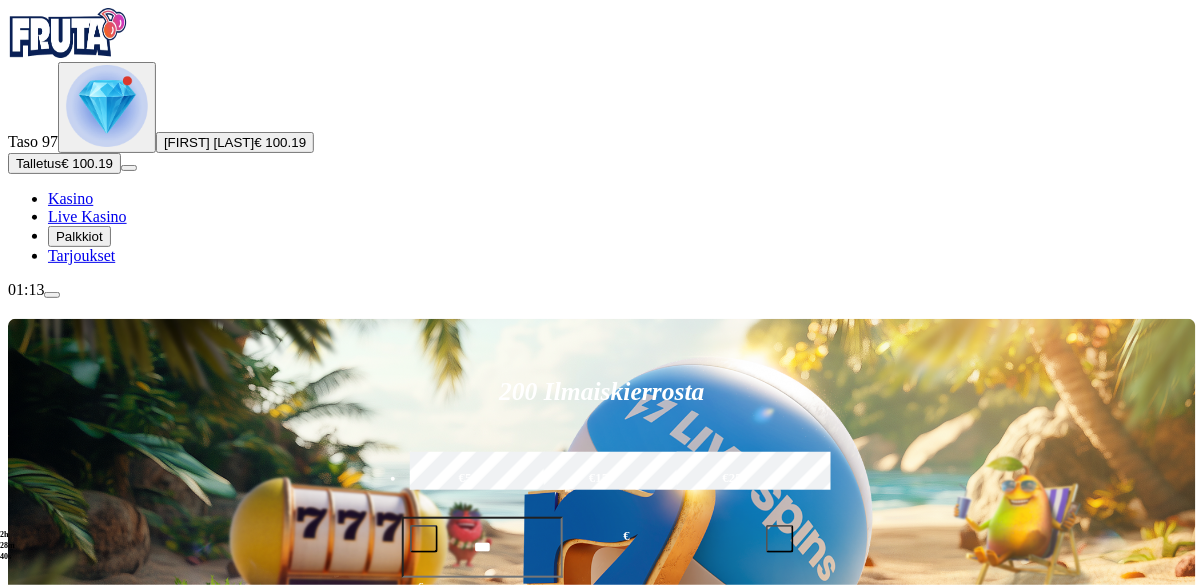 click on "Pelaa nyt" at bounding box center [77, 1215] 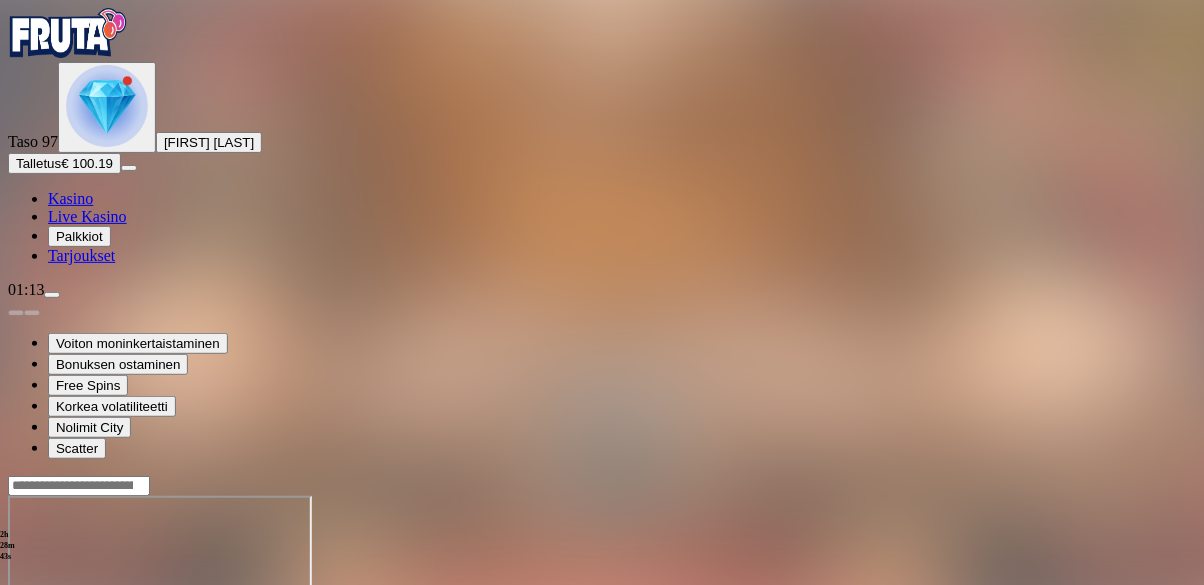 click at bounding box center (16, 668) 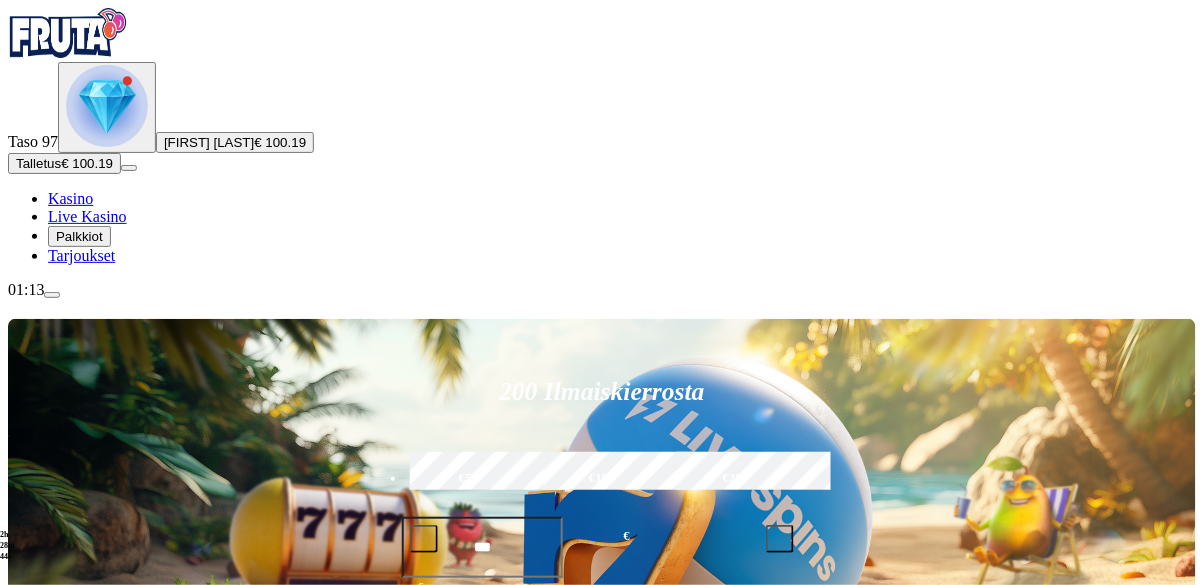 click at bounding box center (48, 1130) 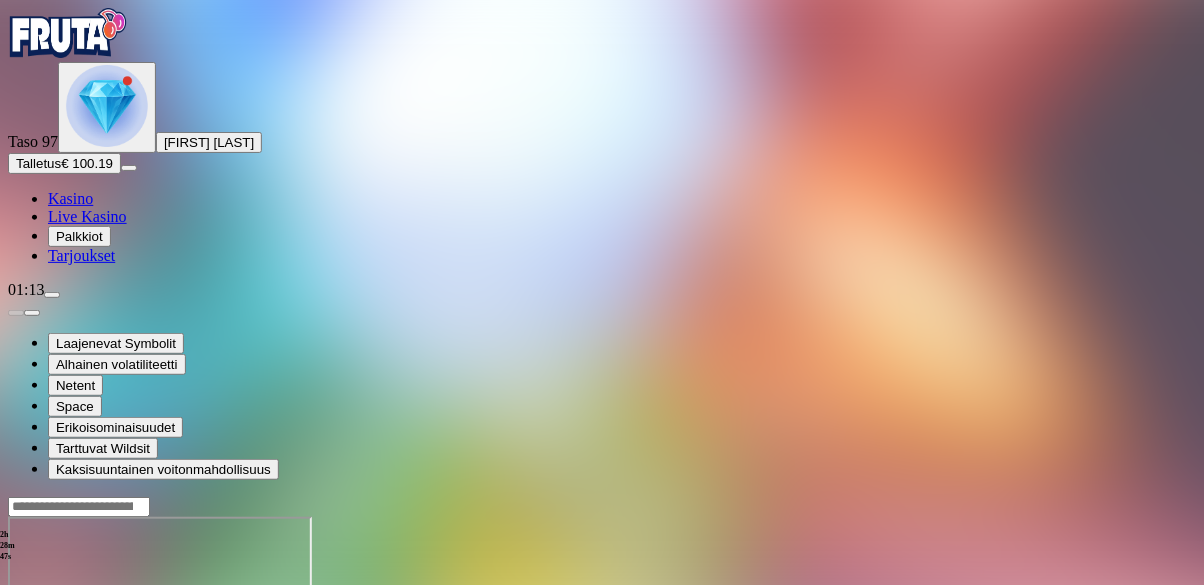 click at bounding box center [48, 689] 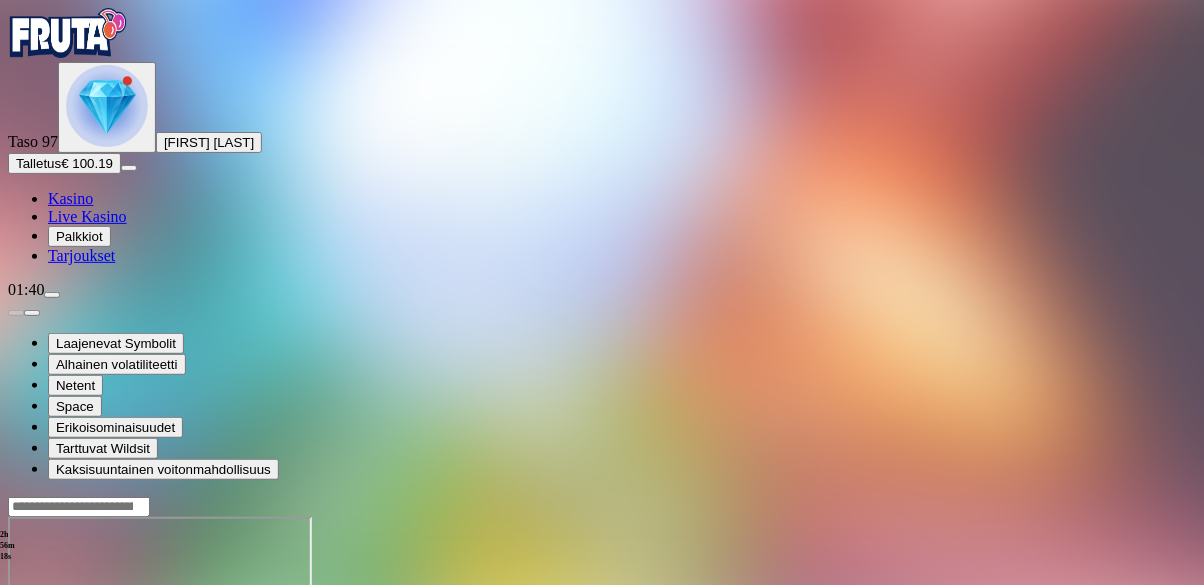 click on "Talletus" at bounding box center [38, 163] 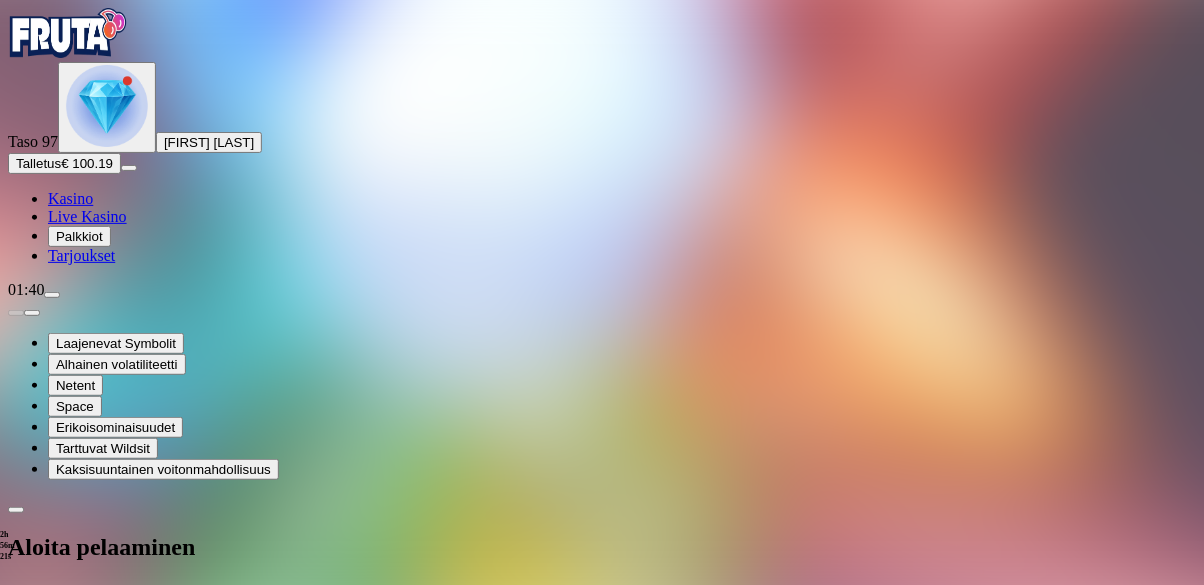 click on "***" at bounding box center [79, 2007] 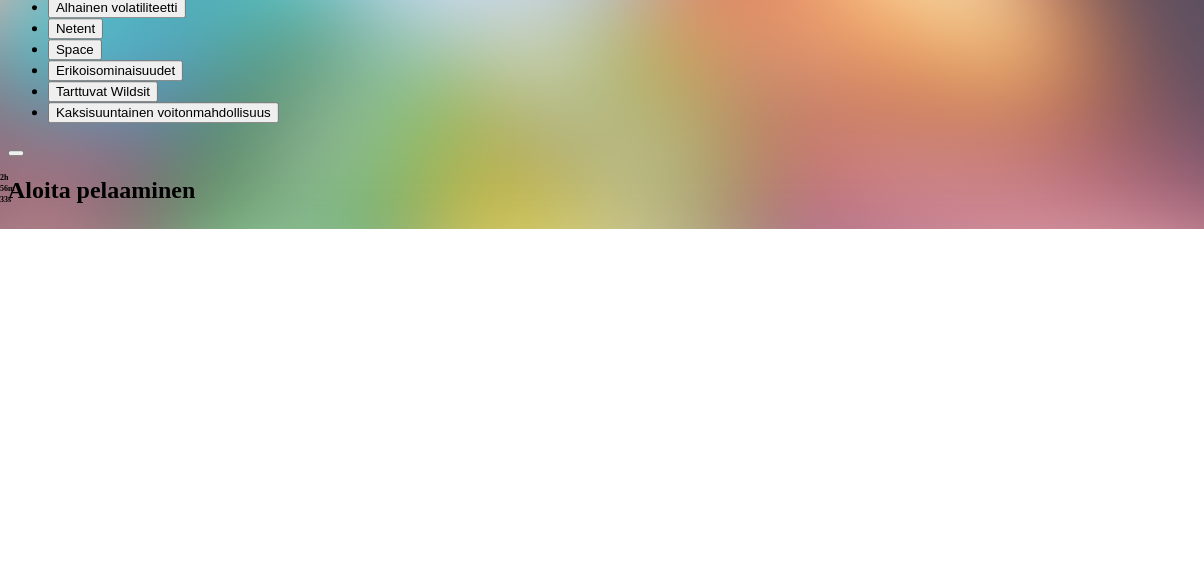 type on "***" 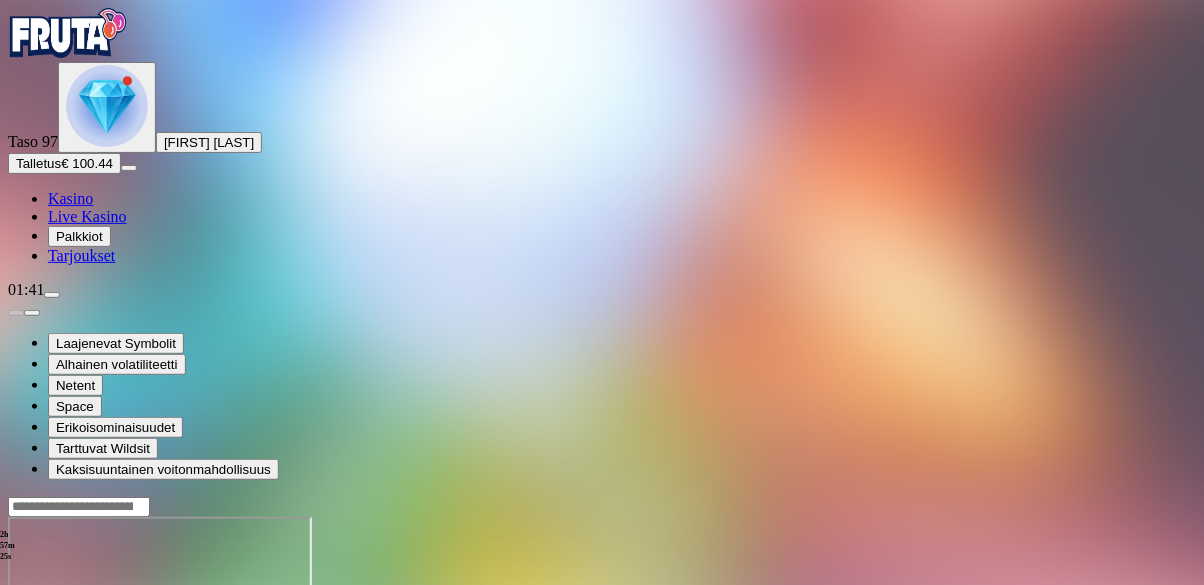 click at bounding box center [16, 689] 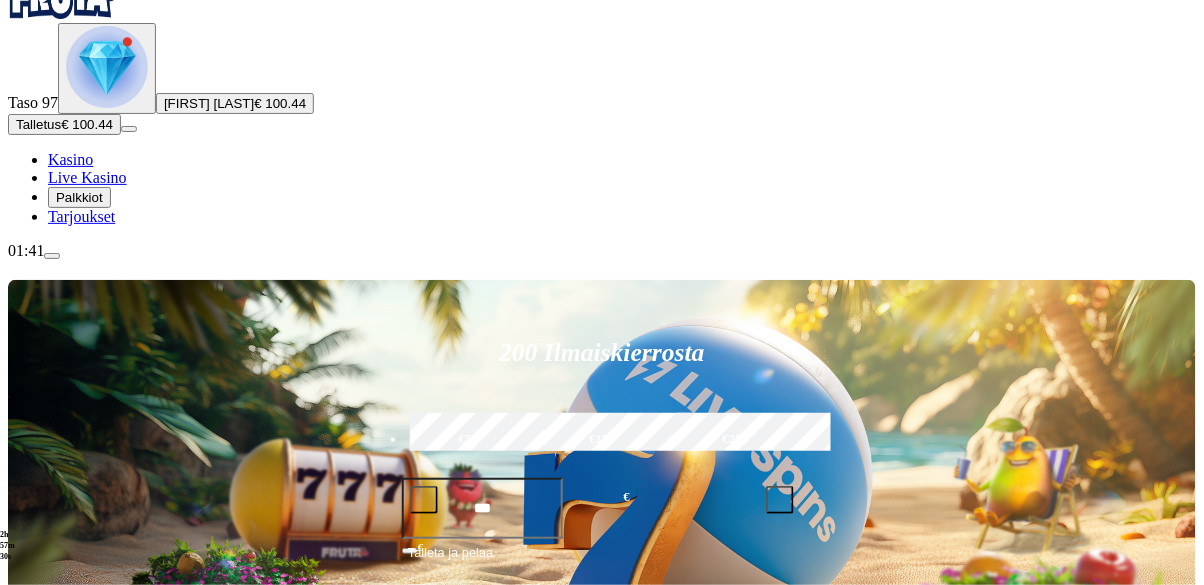 scroll, scrollTop: 39, scrollLeft: 0, axis: vertical 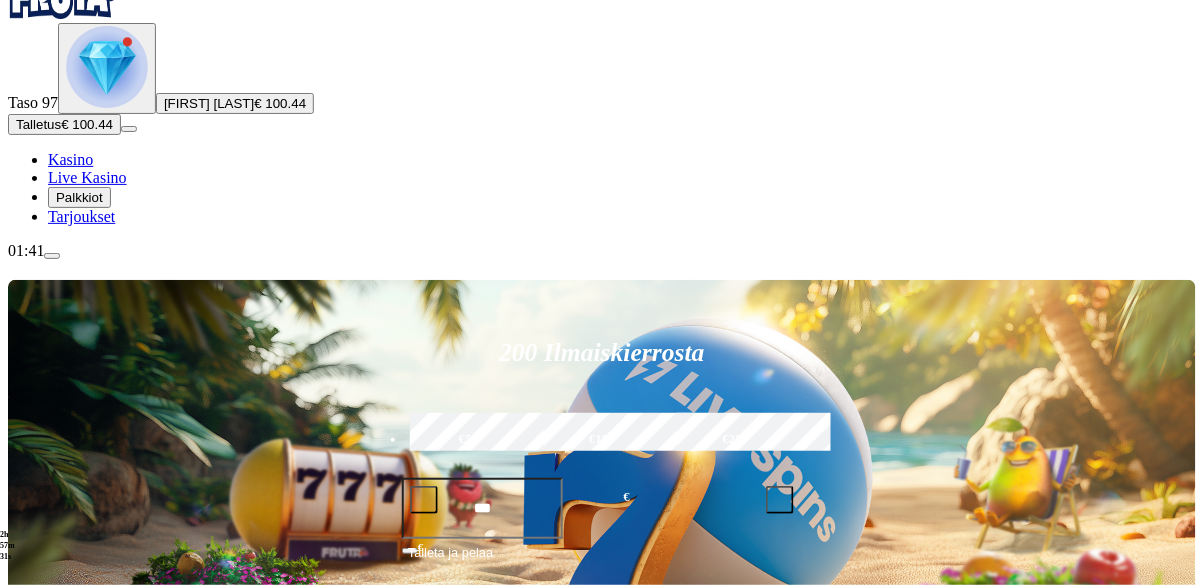 click on "Pelaa nyt" at bounding box center [77, 1272] 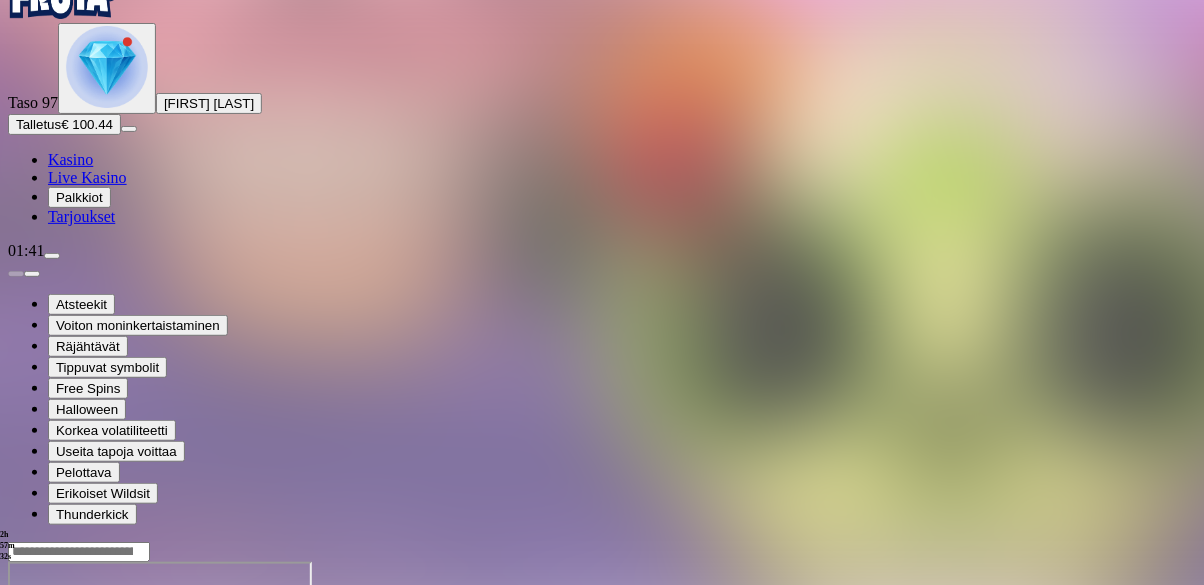 scroll, scrollTop: 0, scrollLeft: 0, axis: both 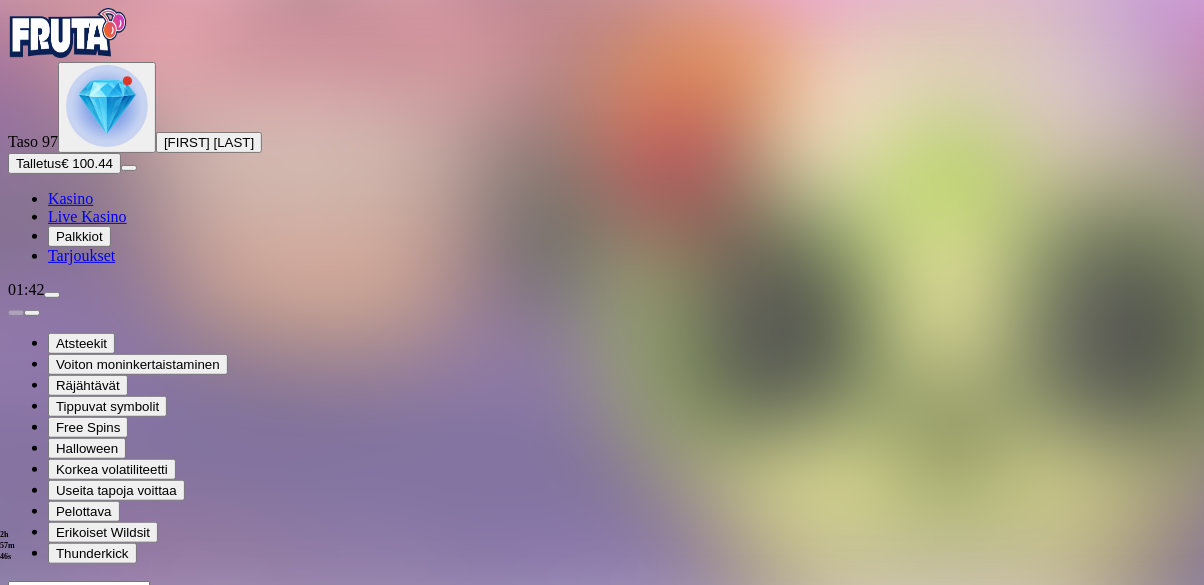 click at bounding box center (48, 773) 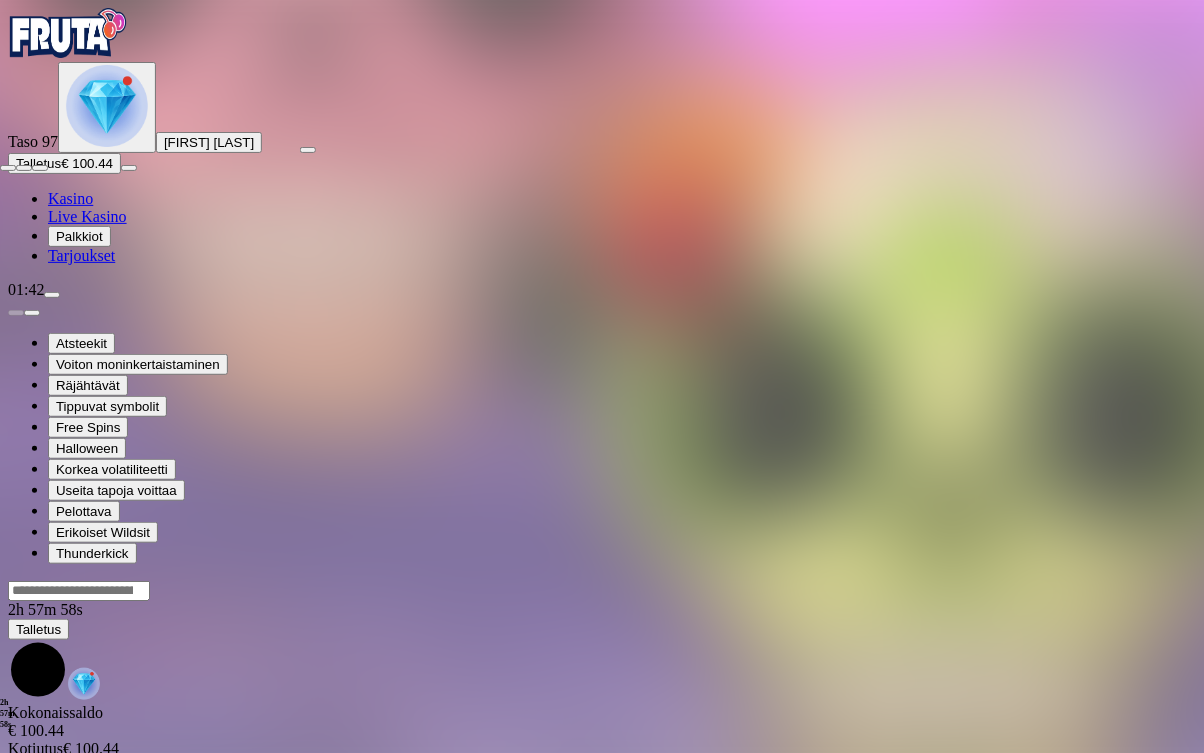 click at bounding box center [602, 163] 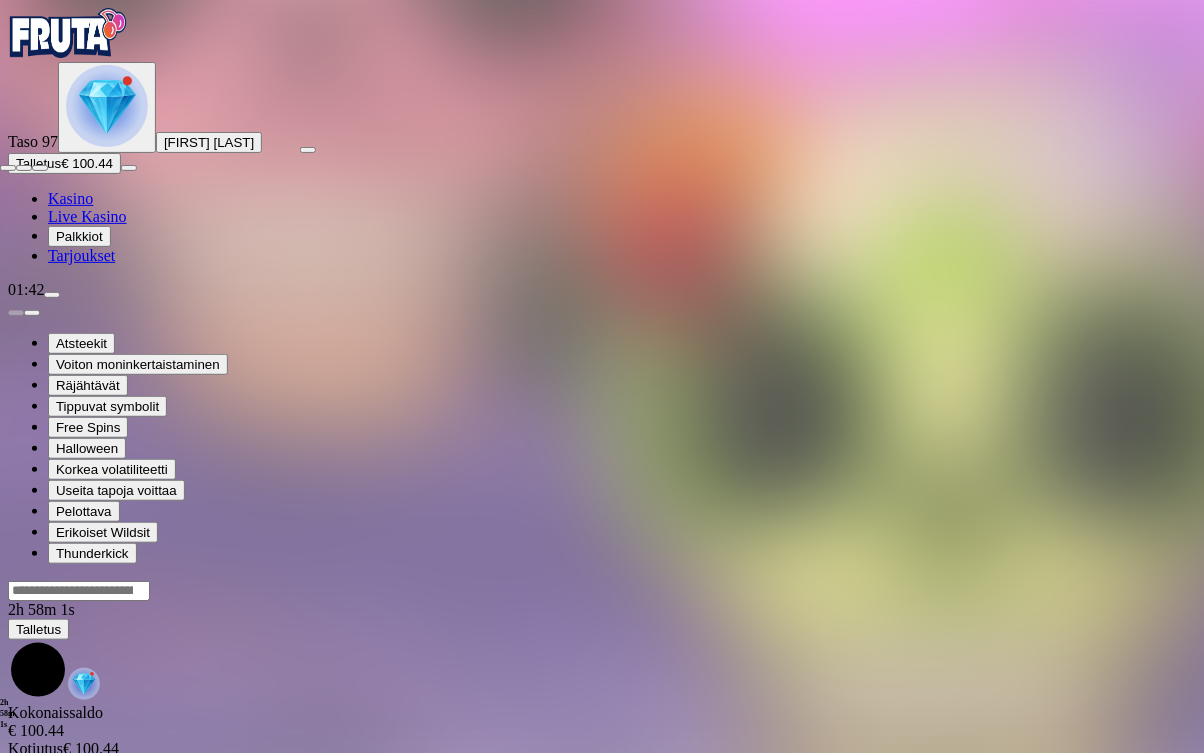 click at bounding box center [40, 168] 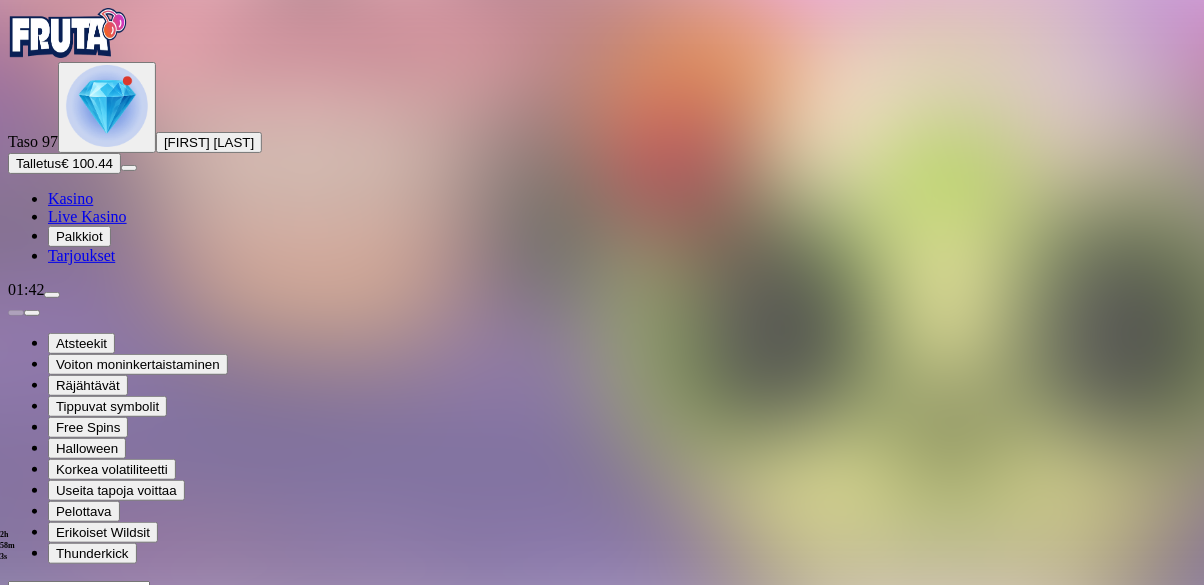 click at bounding box center [16, 773] 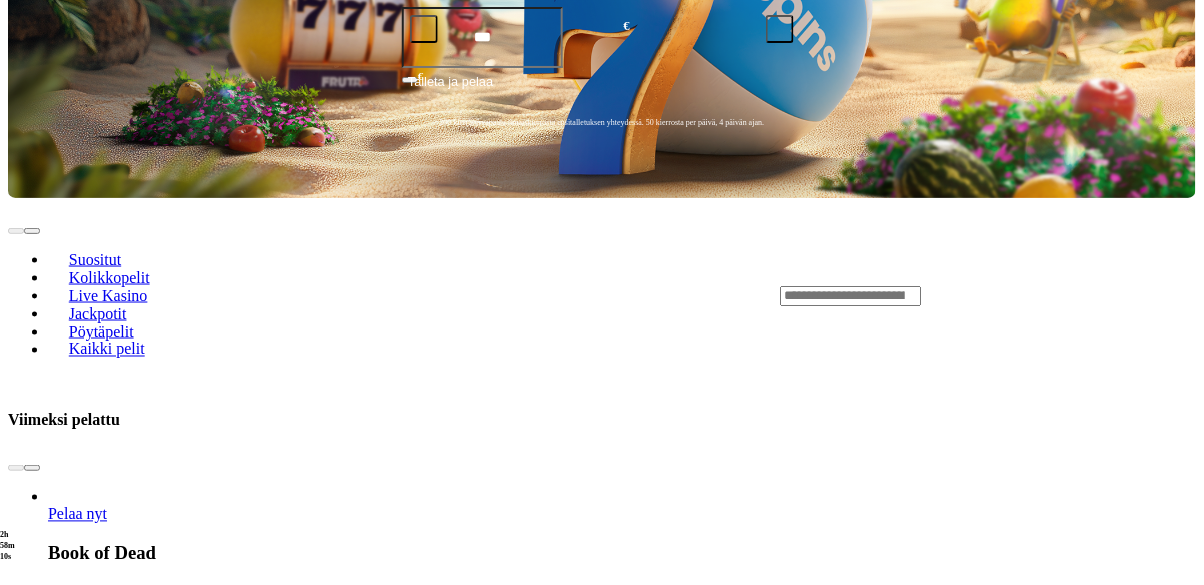 scroll, scrollTop: 513, scrollLeft: 0, axis: vertical 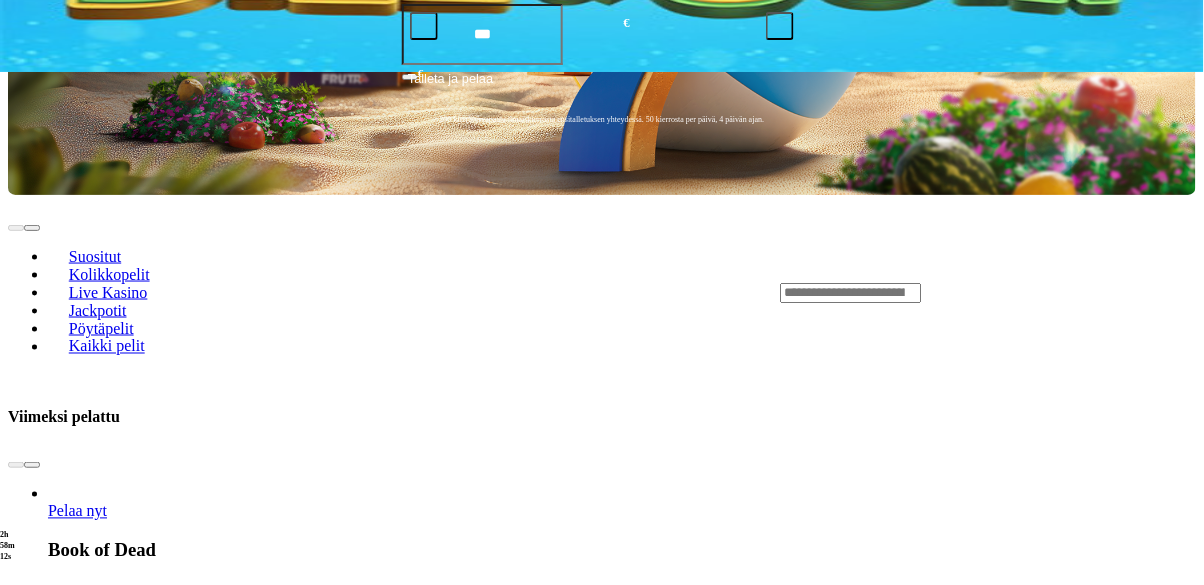 click on "Pelaa nyt" at bounding box center (77, 2825) 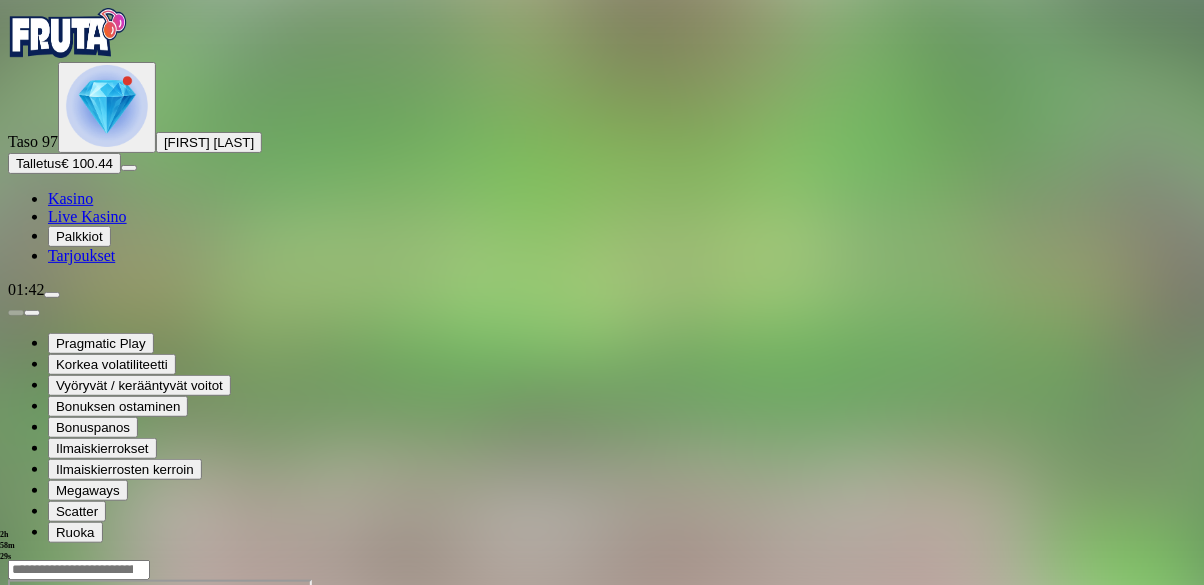 click at bounding box center [16, 752] 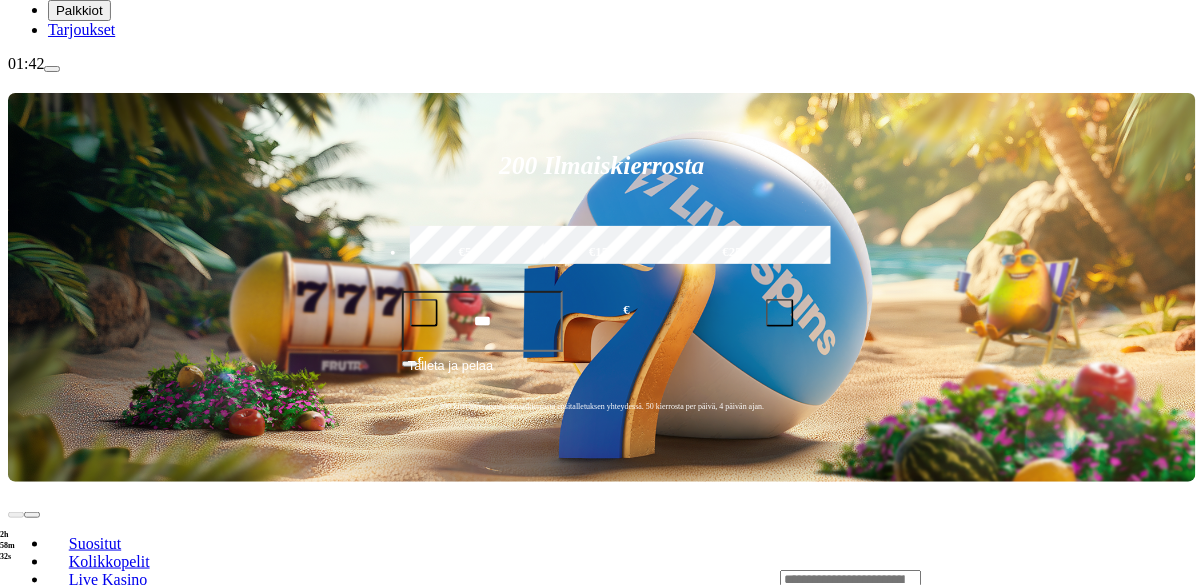scroll, scrollTop: 227, scrollLeft: 0, axis: vertical 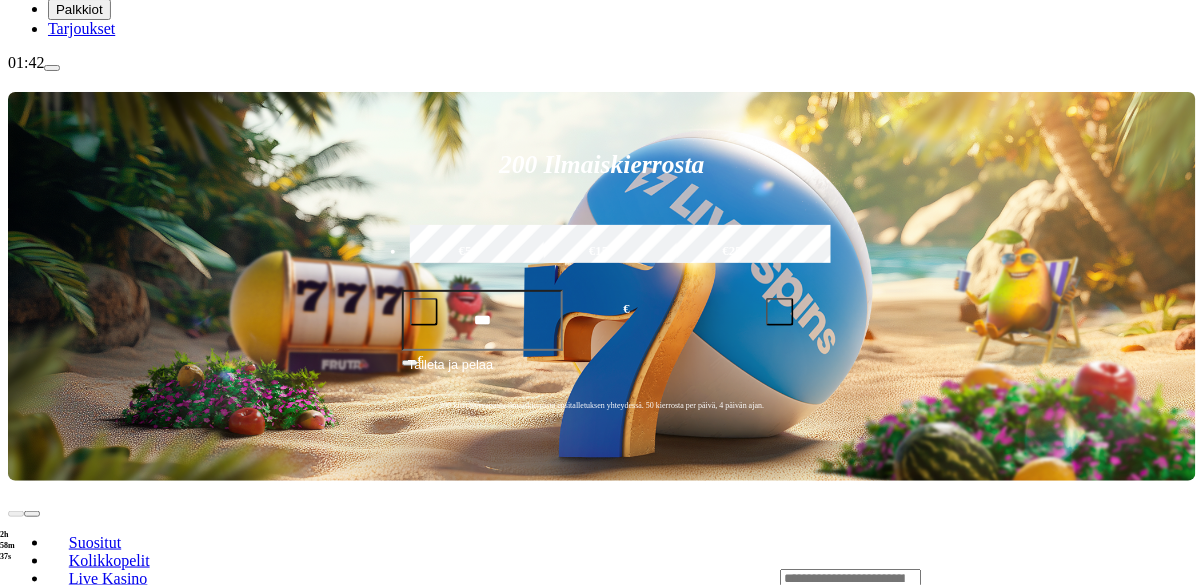 click on "Pelaa nyt" at bounding box center [77, 988] 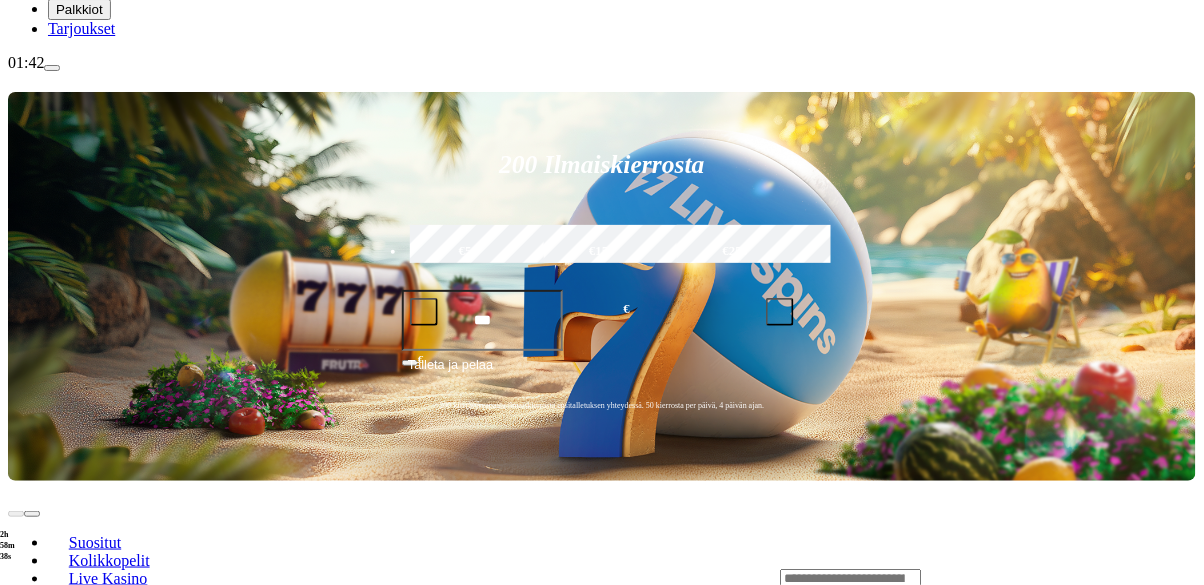 scroll, scrollTop: 0, scrollLeft: 0, axis: both 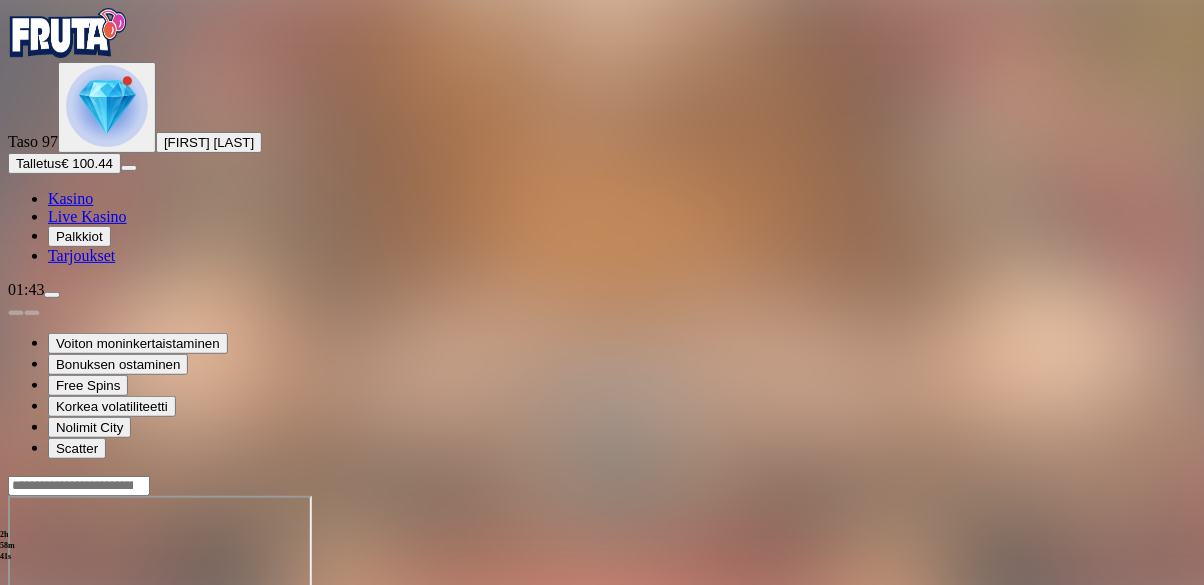 click at bounding box center [16, 668] 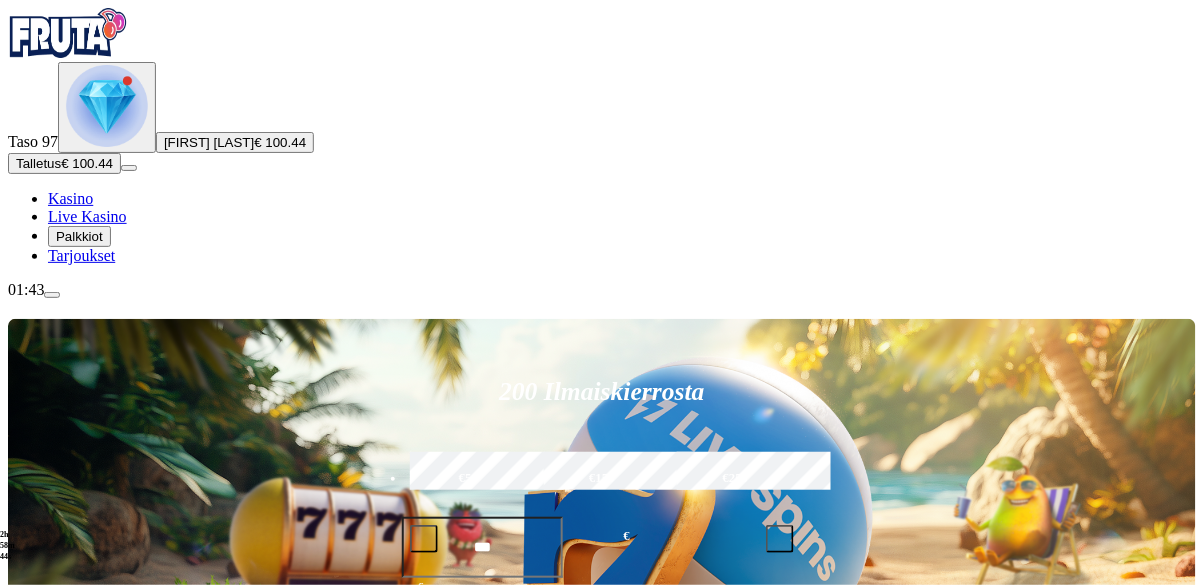 click on "Pelaa nyt" at bounding box center [77, 1120] 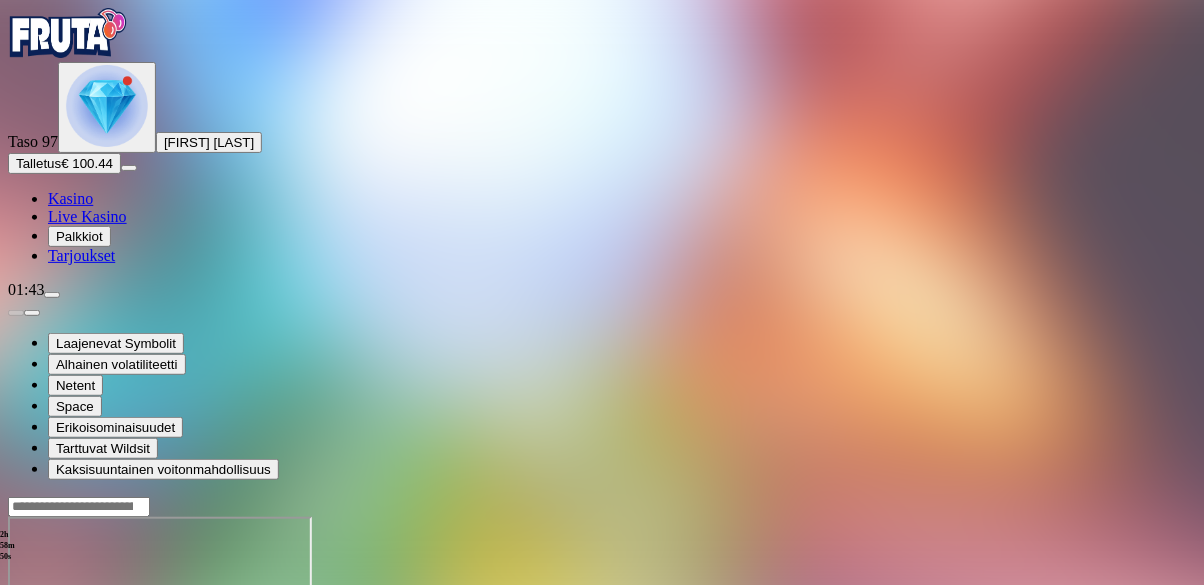 click at bounding box center (48, 689) 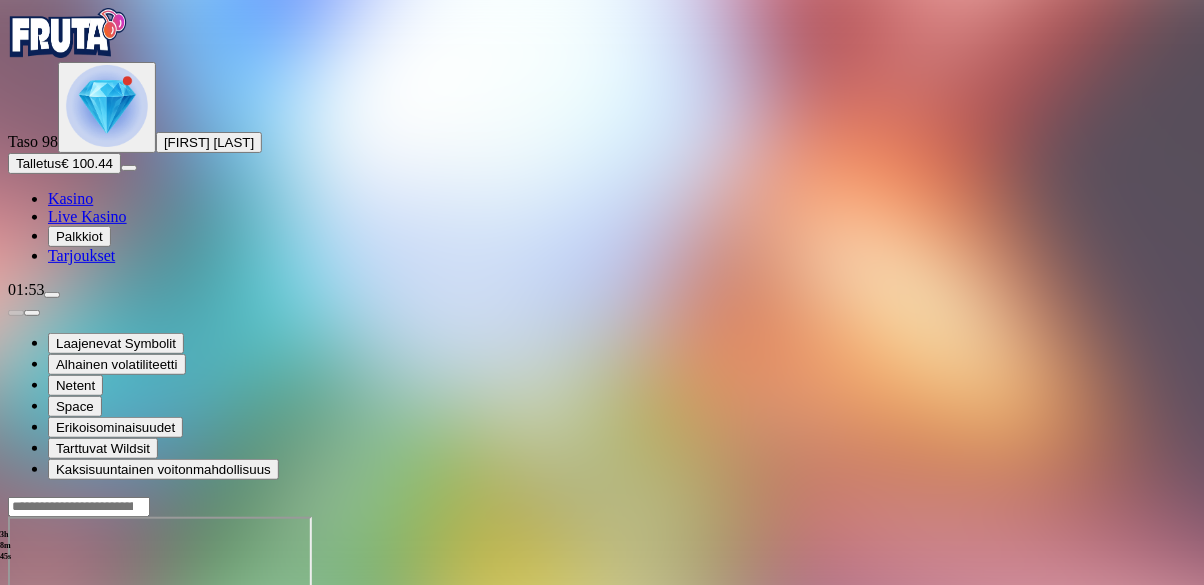 click at bounding box center (16, 689) 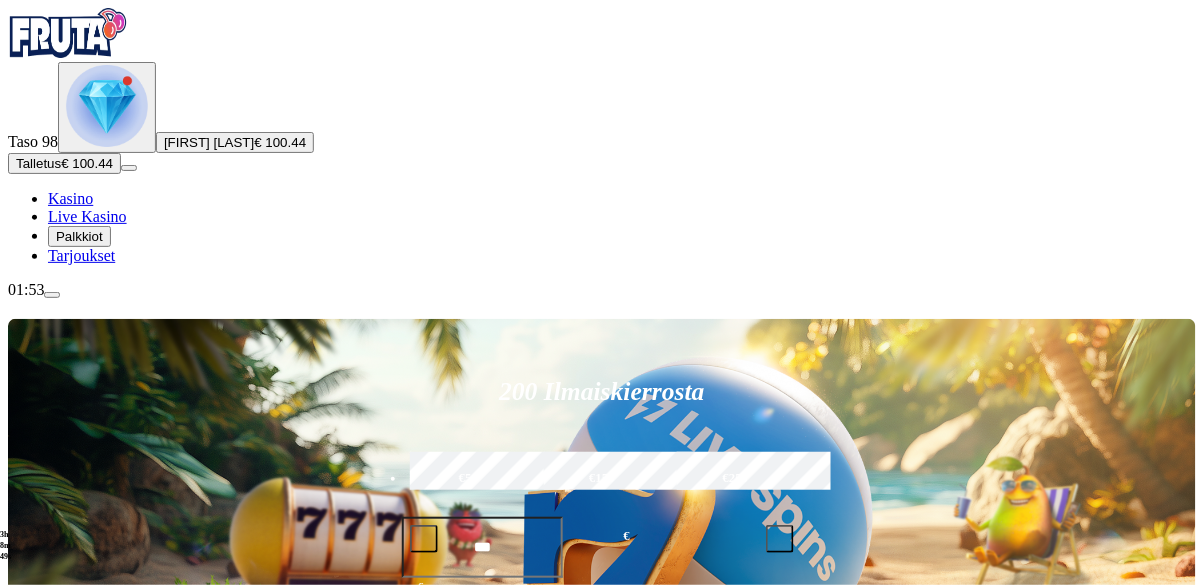 click on "Talletus" at bounding box center [38, 163] 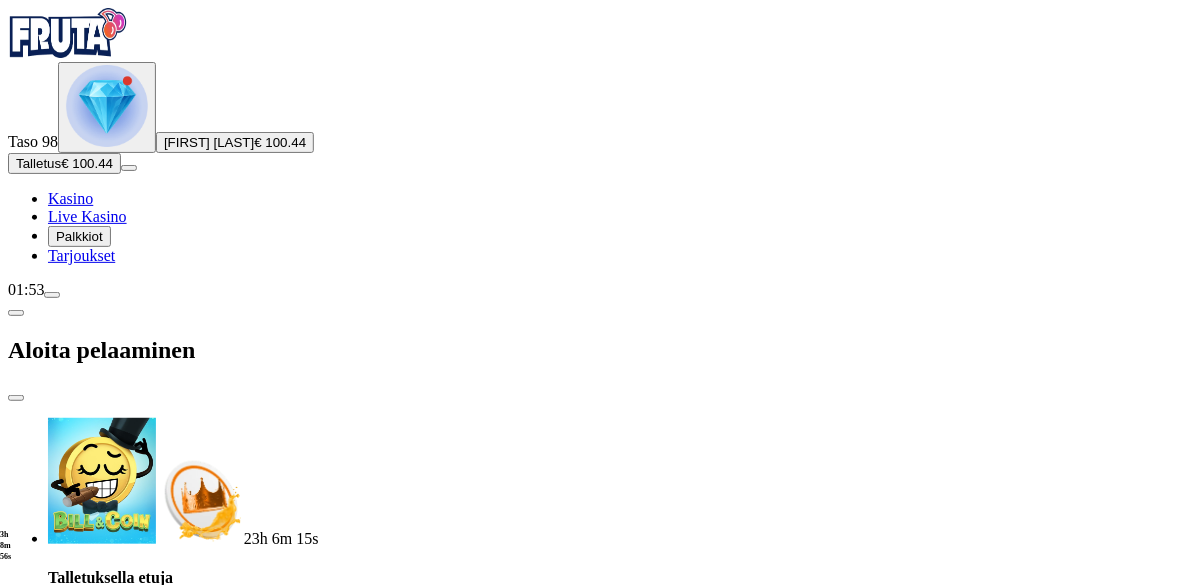 click on "***" at bounding box center [77, 1772] 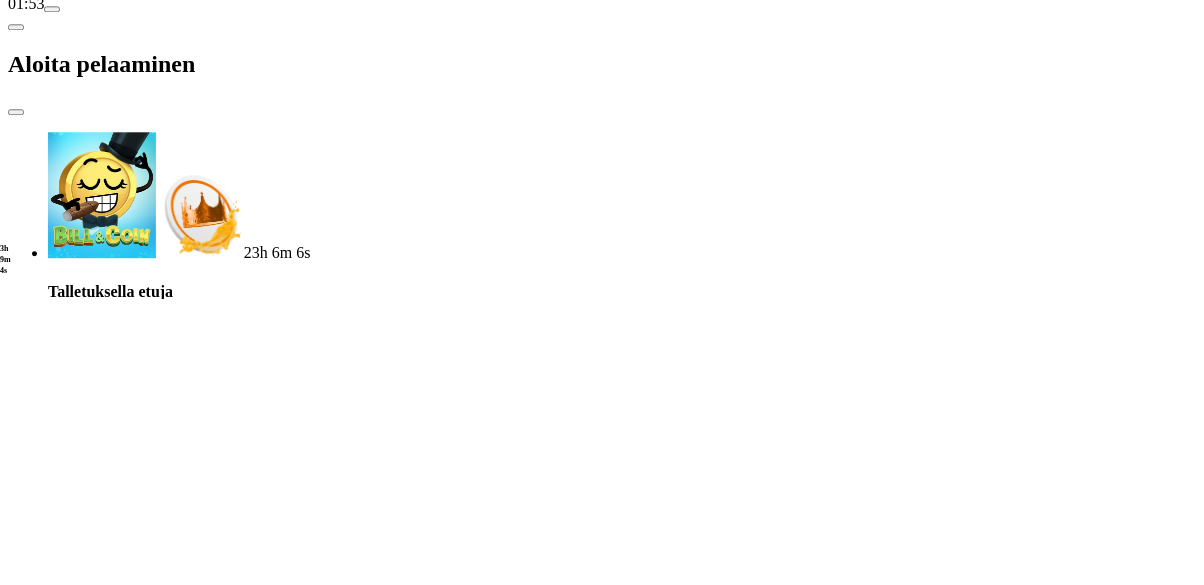 scroll, scrollTop: 36, scrollLeft: 0, axis: vertical 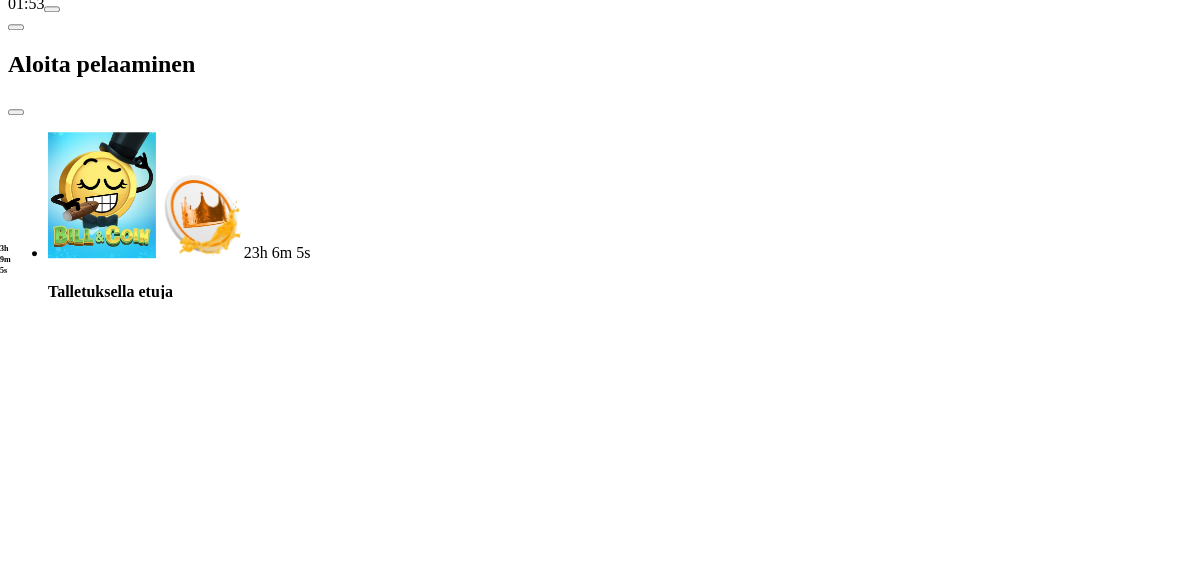type on "***" 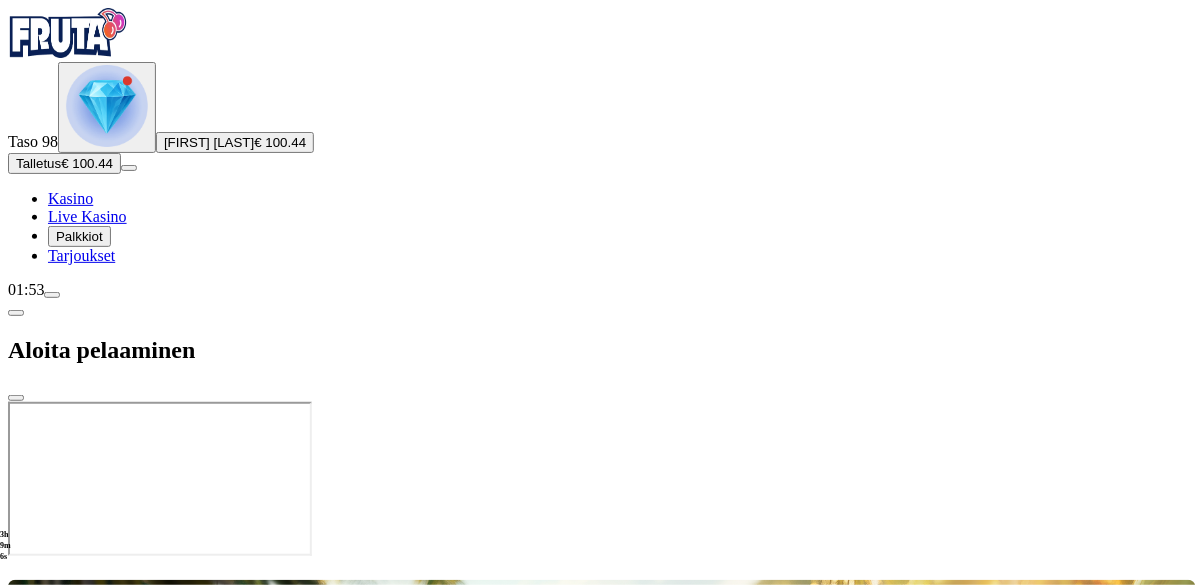 scroll, scrollTop: 0, scrollLeft: 0, axis: both 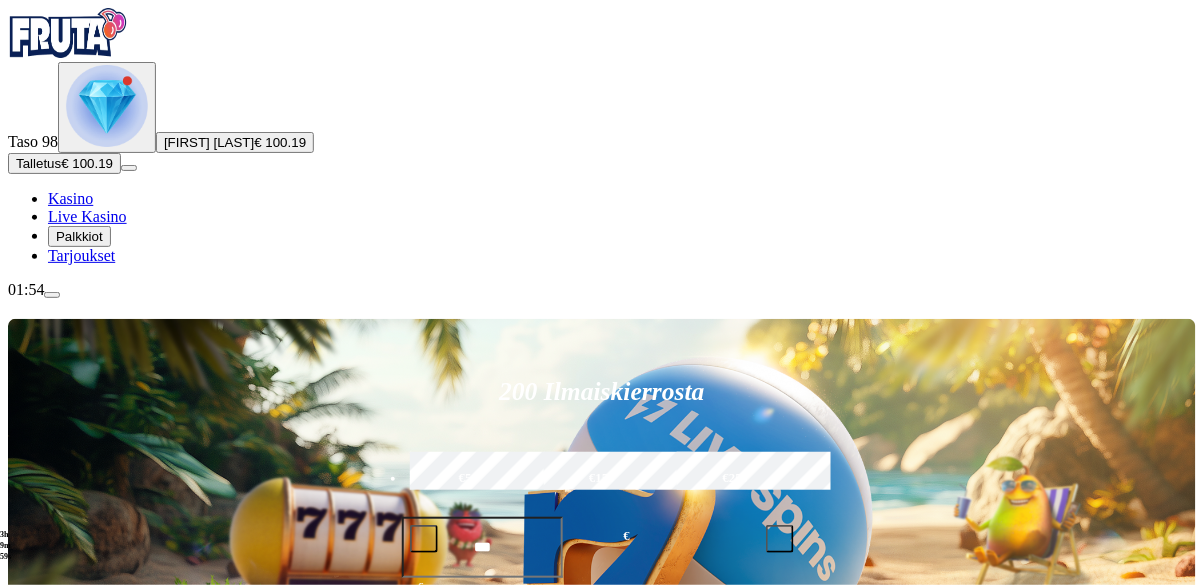 click on "Pelaa nyt" at bounding box center (77, 1120) 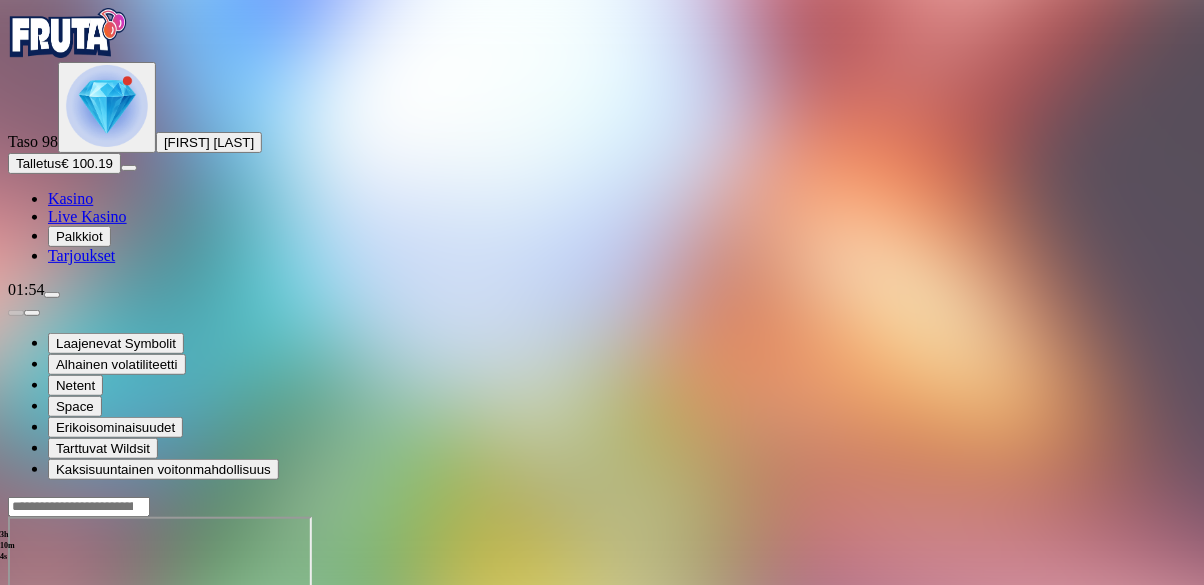 click at bounding box center [48, 689] 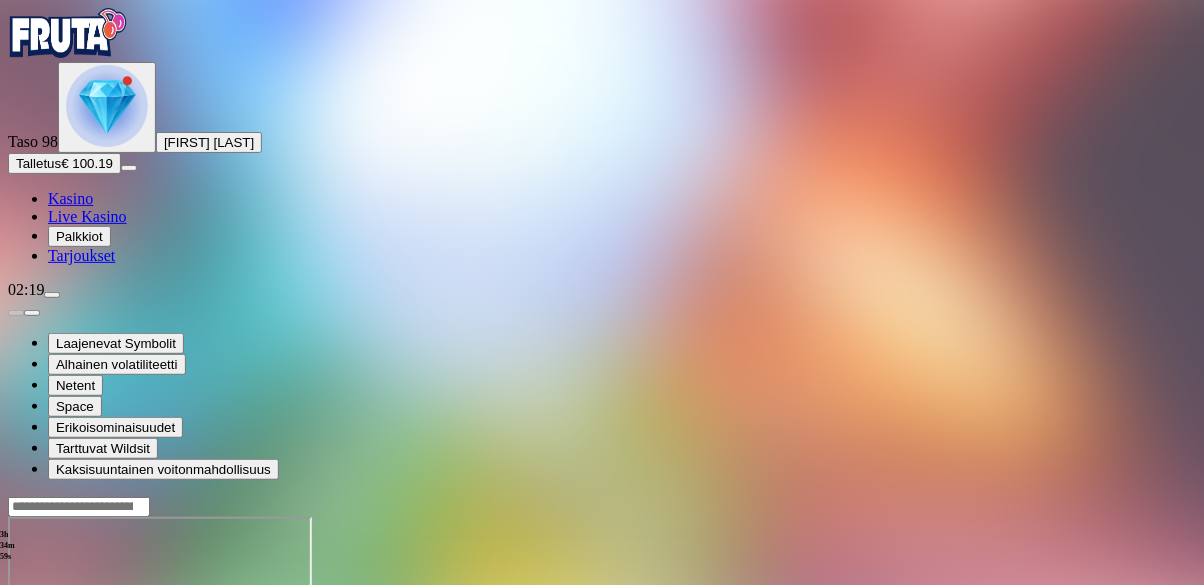 click on "Talletus € 100.19" at bounding box center (64, 163) 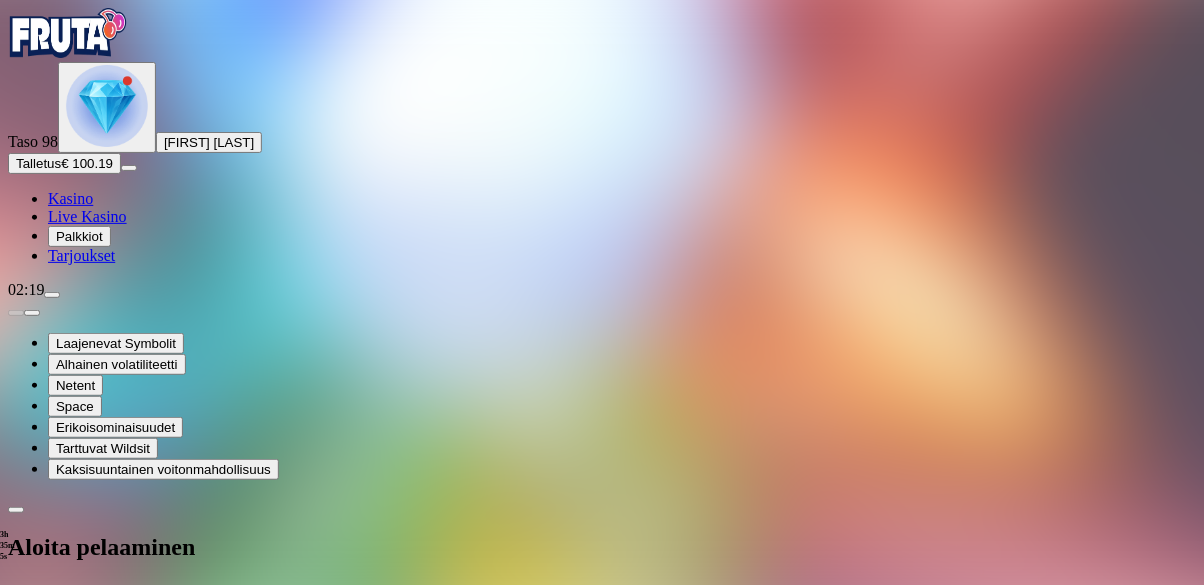 click on "***" at bounding box center [79, 2007] 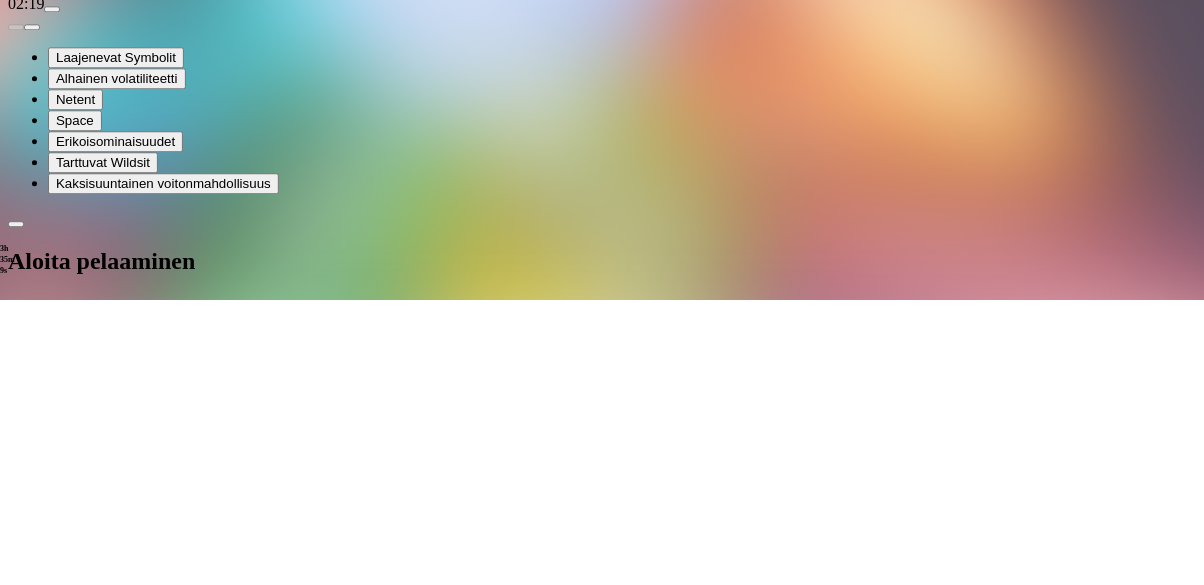 type on "*" 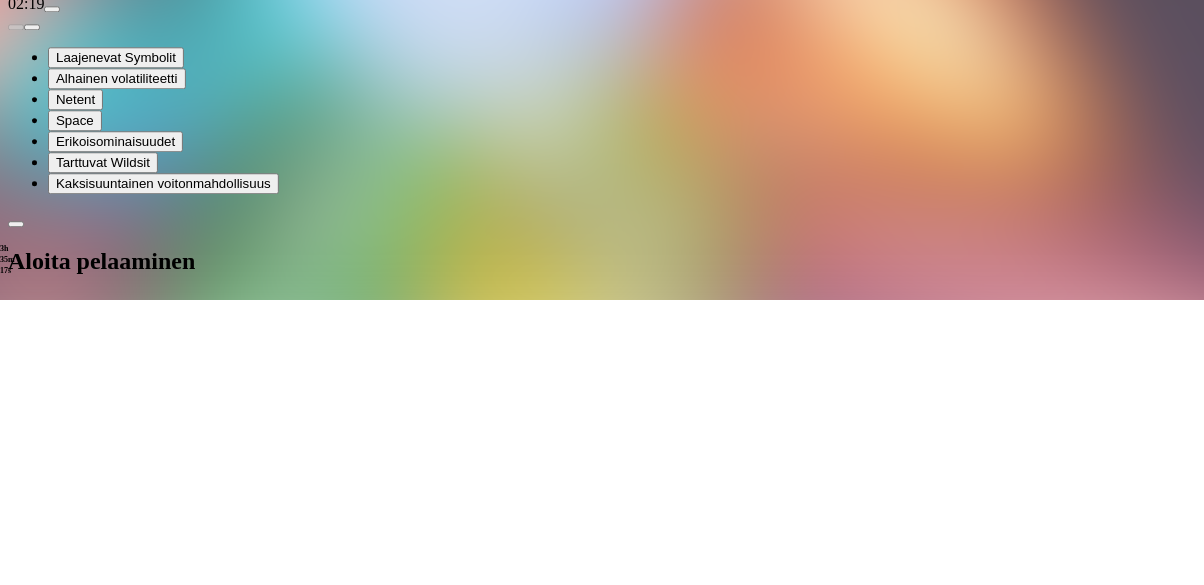 type on "**" 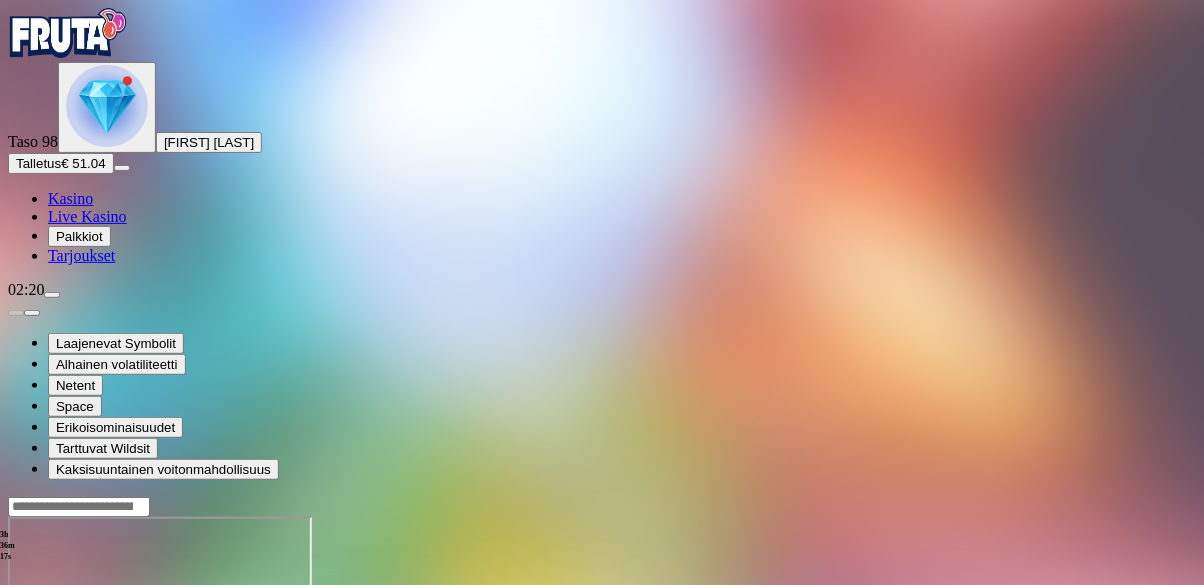 click at bounding box center (16, 689) 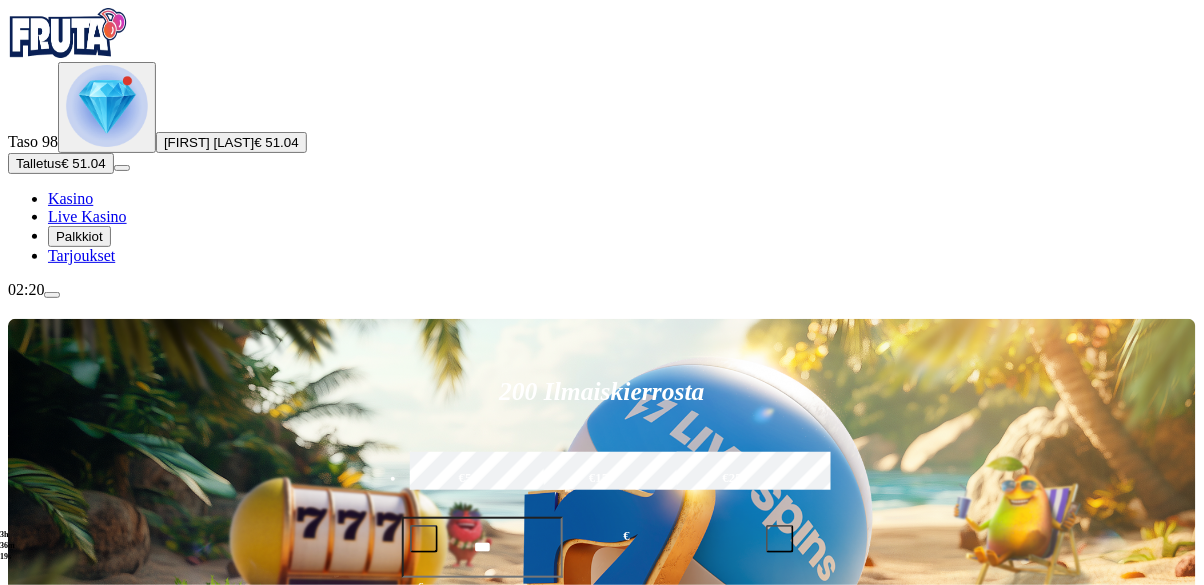 click on "Pelaa nyt" at bounding box center [77, 1120] 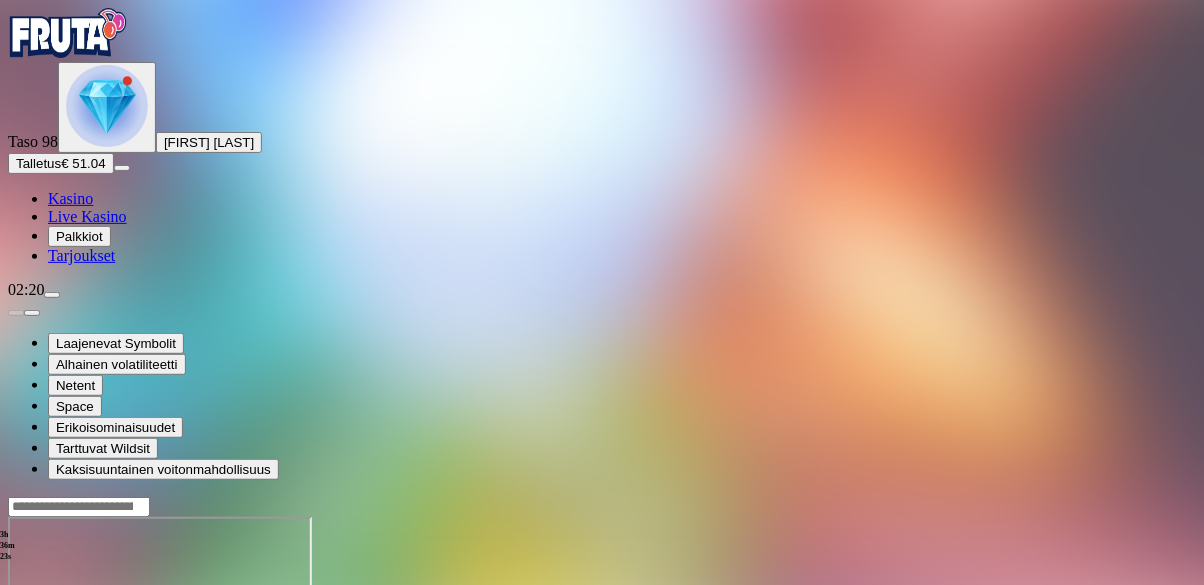 click at bounding box center [48, 689] 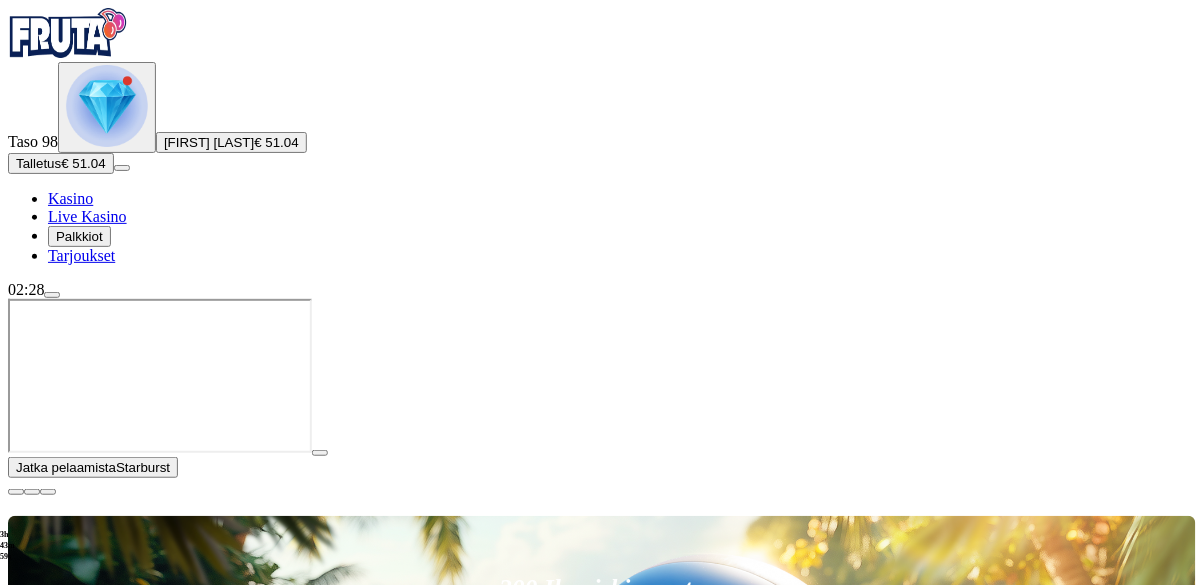 click at bounding box center (52, 295) 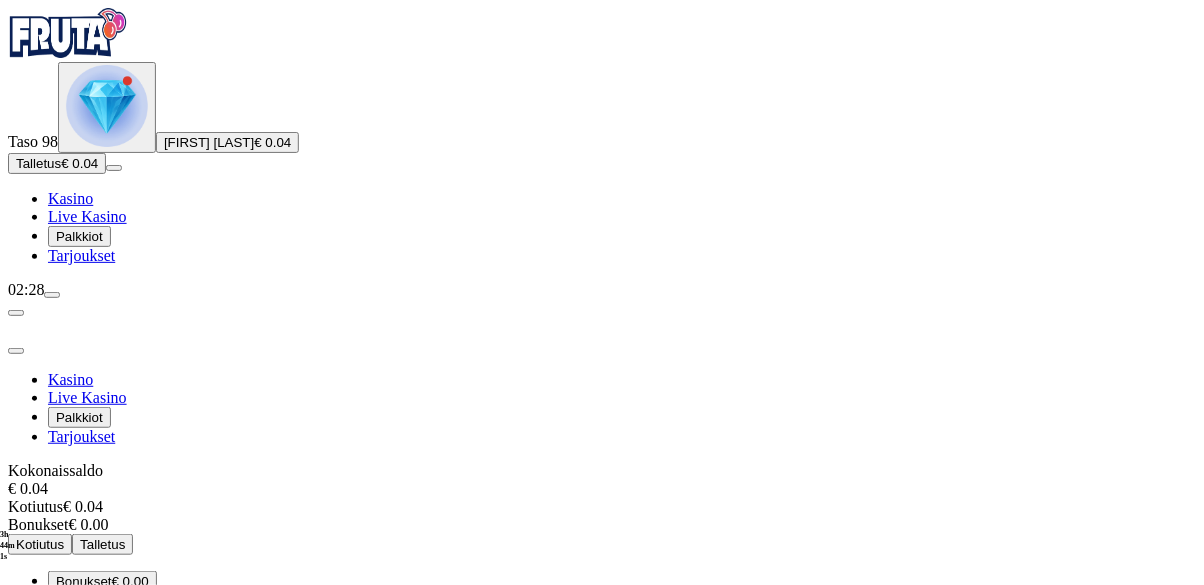 scroll, scrollTop: 126, scrollLeft: 0, axis: vertical 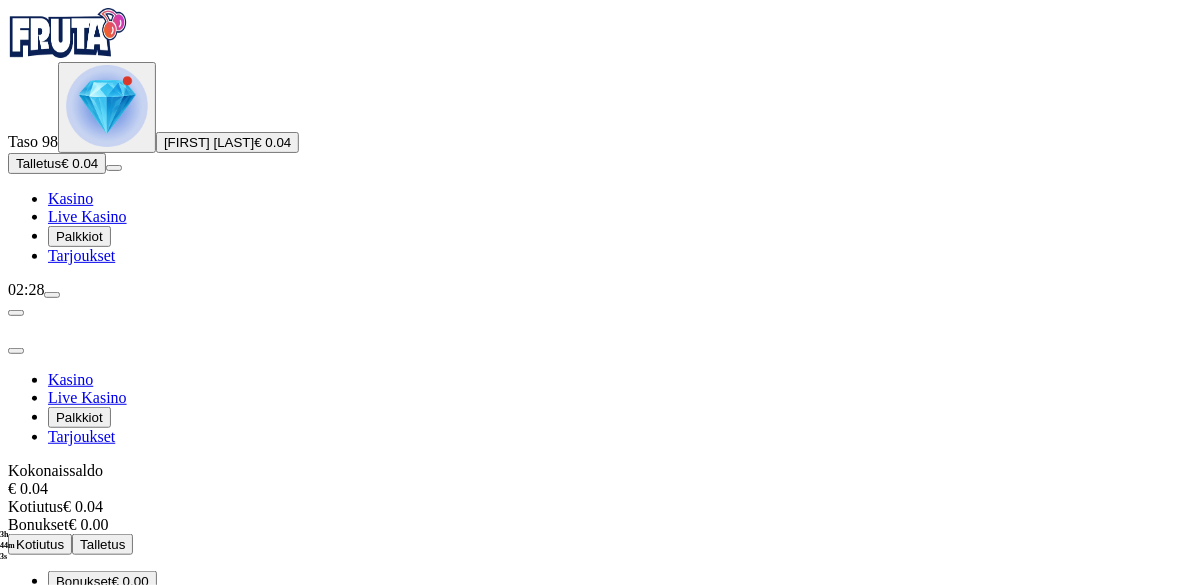 click on "Kirjaudu ulos" at bounding box center (54, 786) 